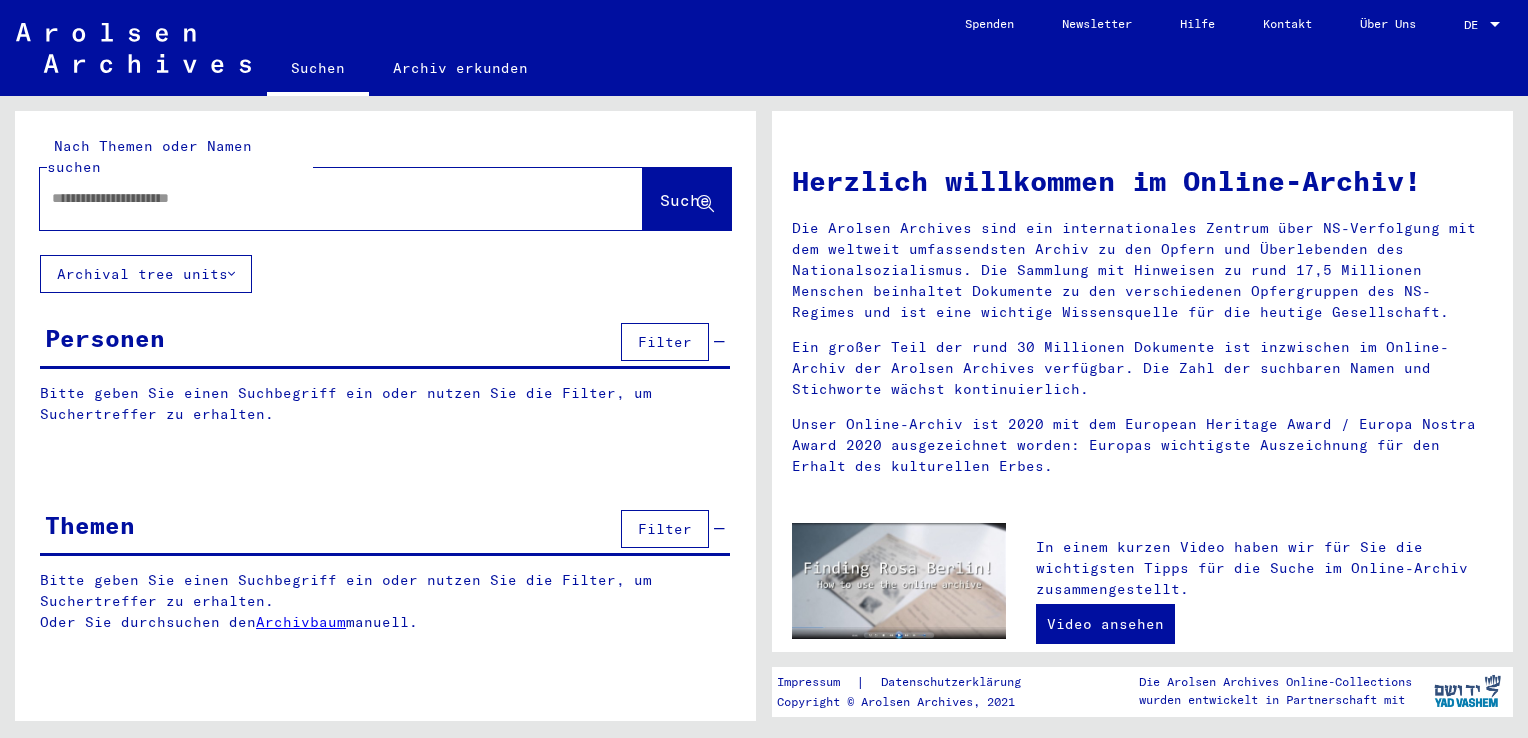 type on "********" 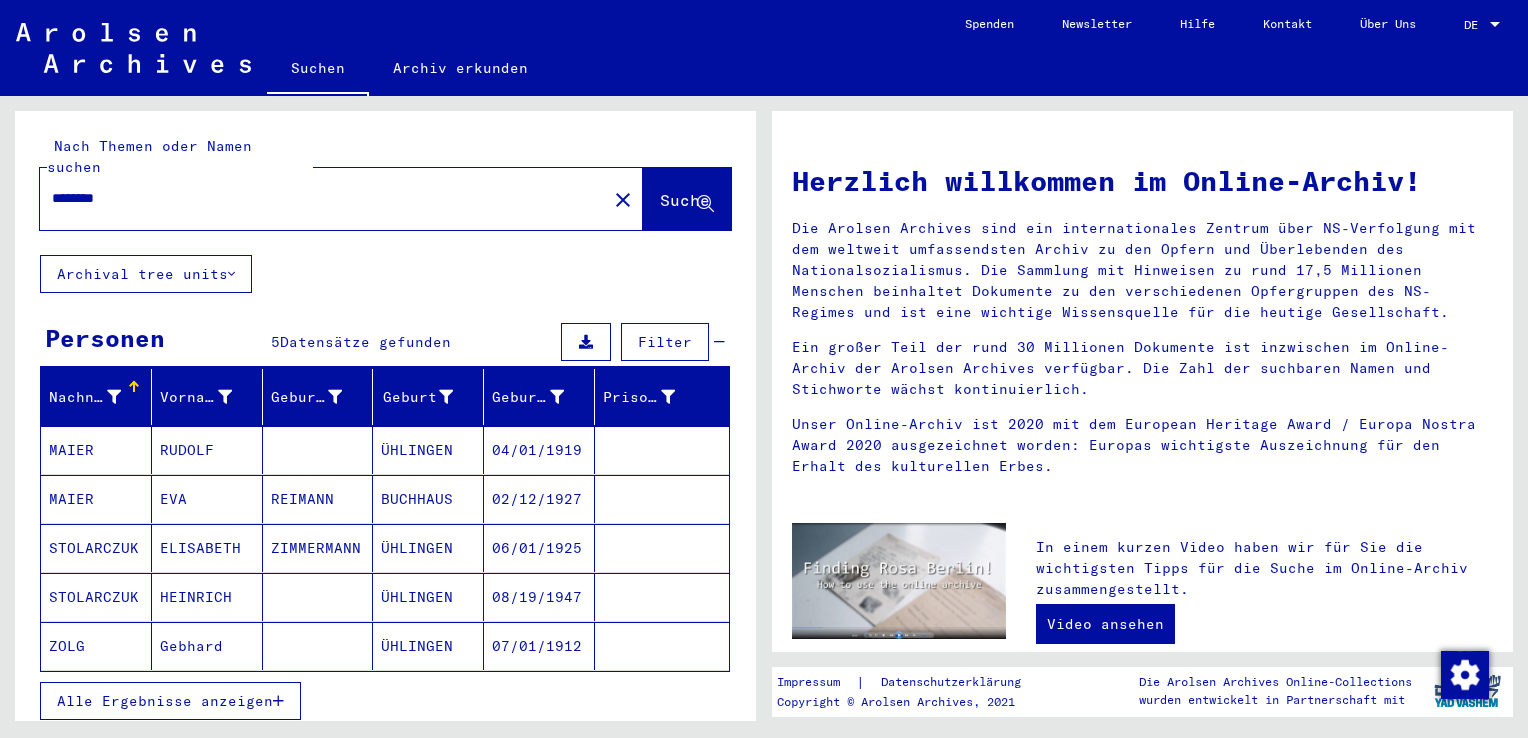 scroll, scrollTop: 0, scrollLeft: 0, axis: both 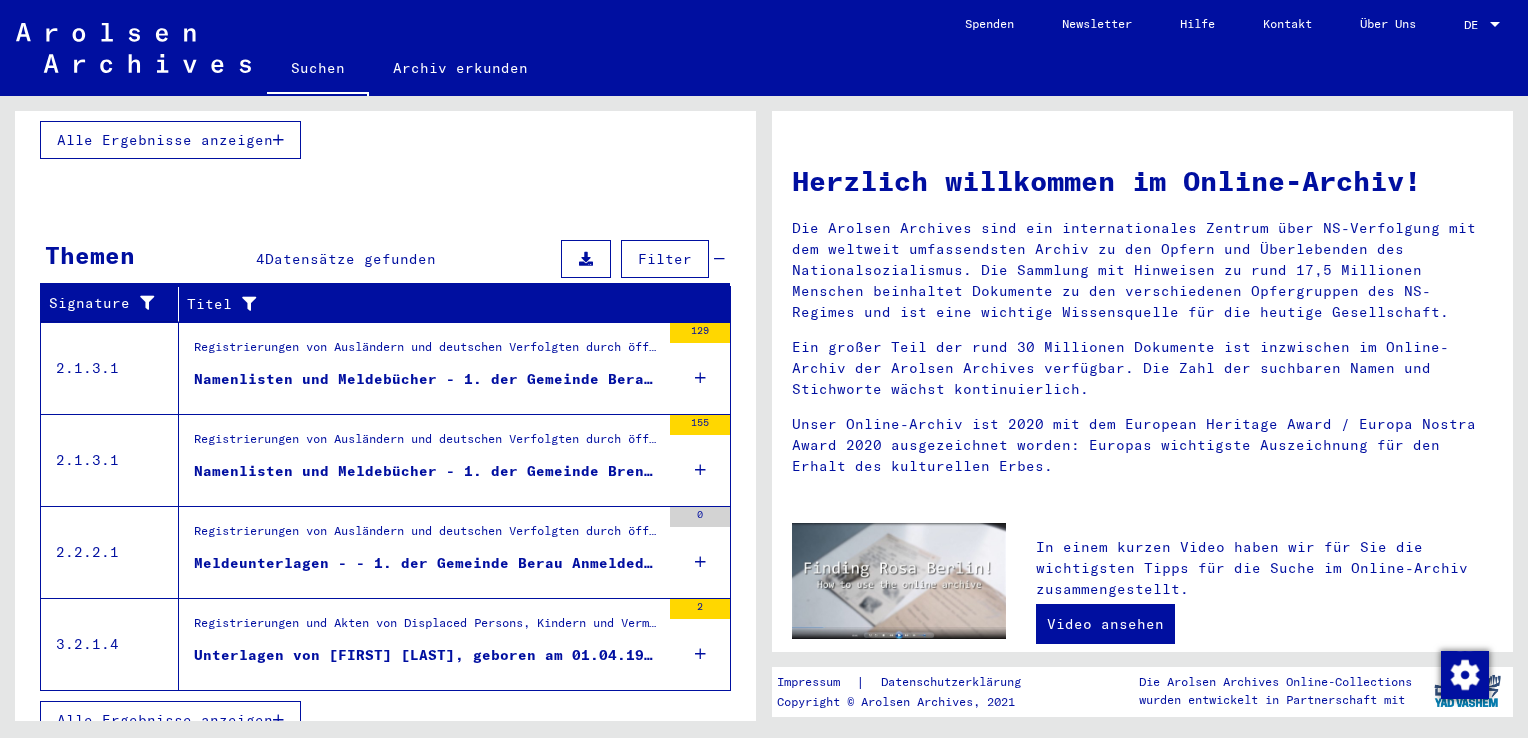 click at bounding box center [700, 378] 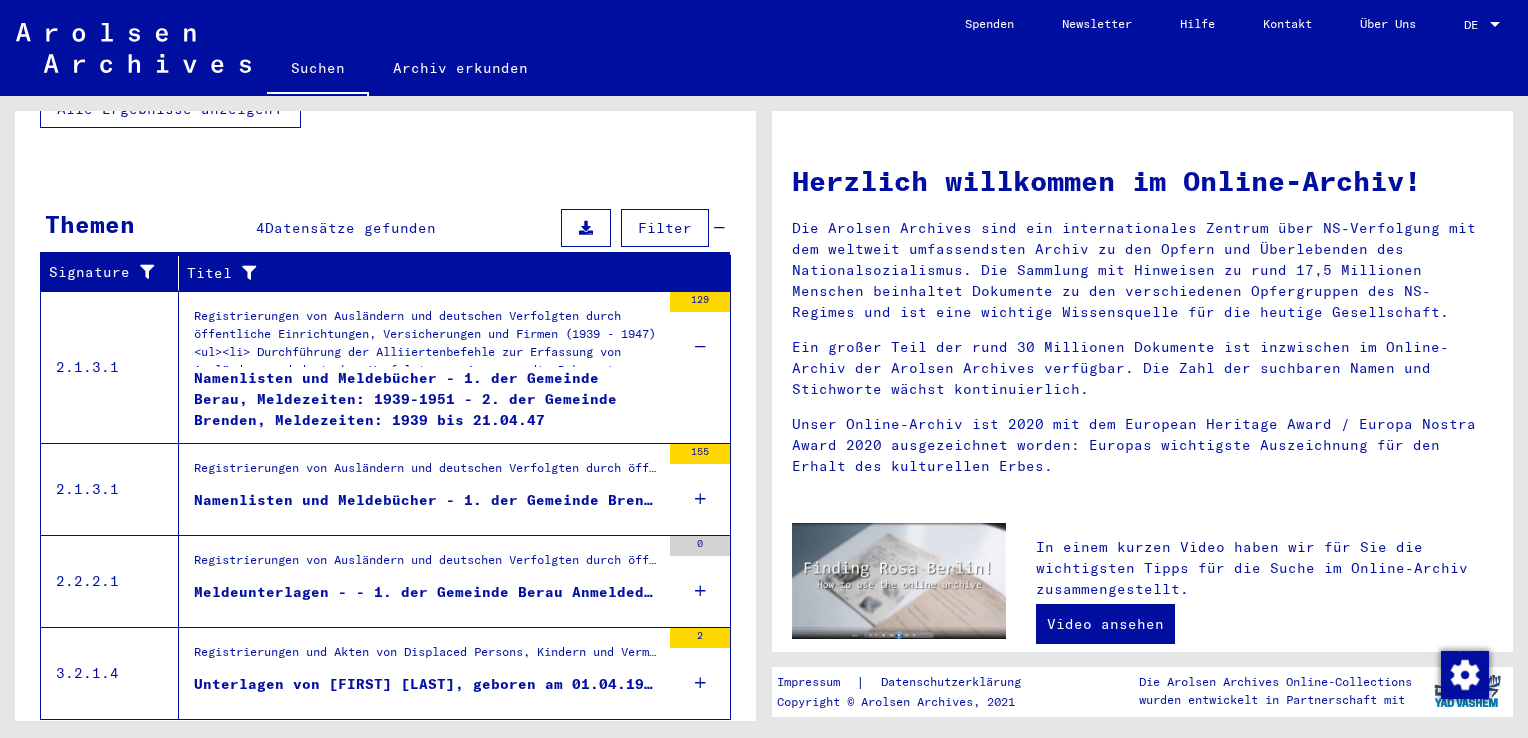 scroll, scrollTop: 621, scrollLeft: 0, axis: vertical 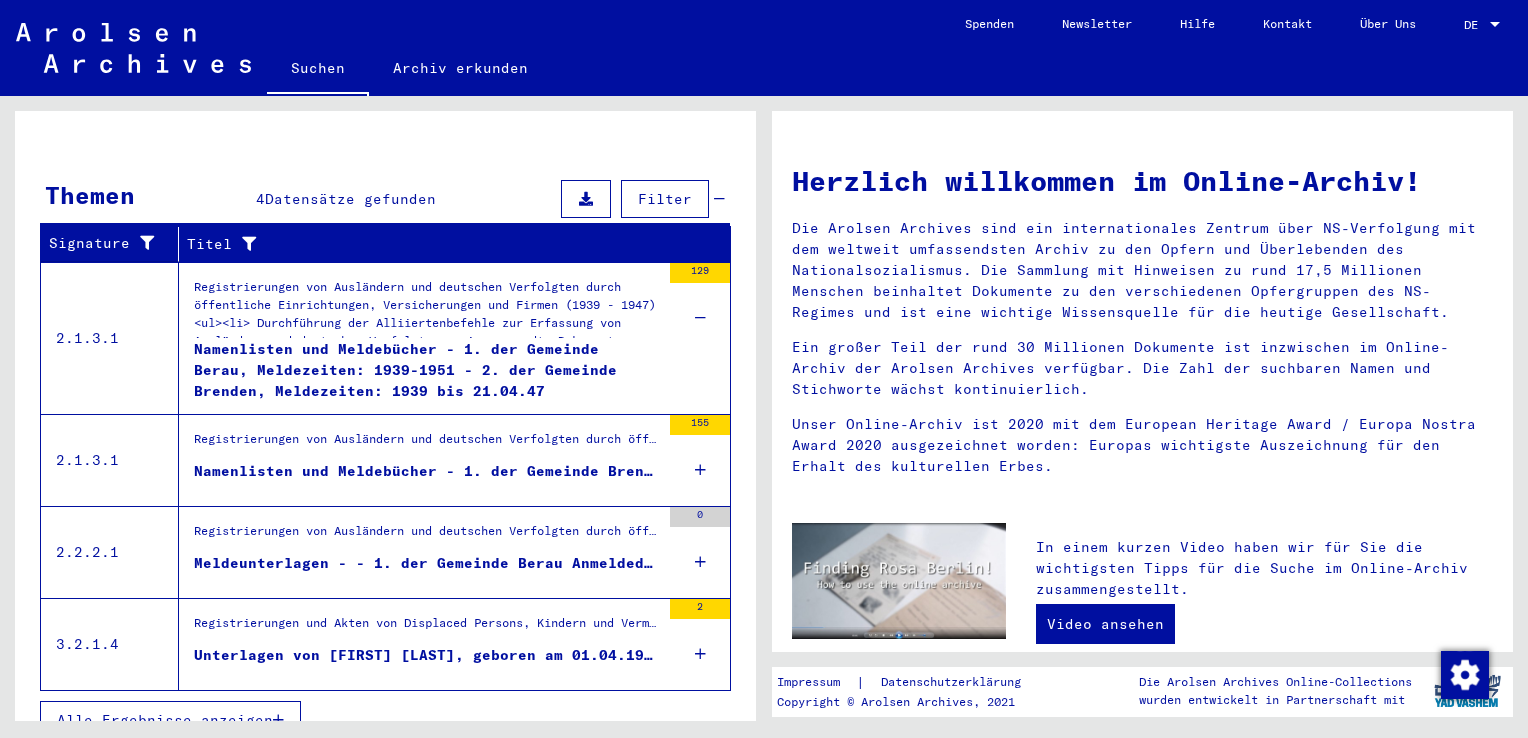 click on "Alle Ergebnisse anzeigen" at bounding box center (165, 720) 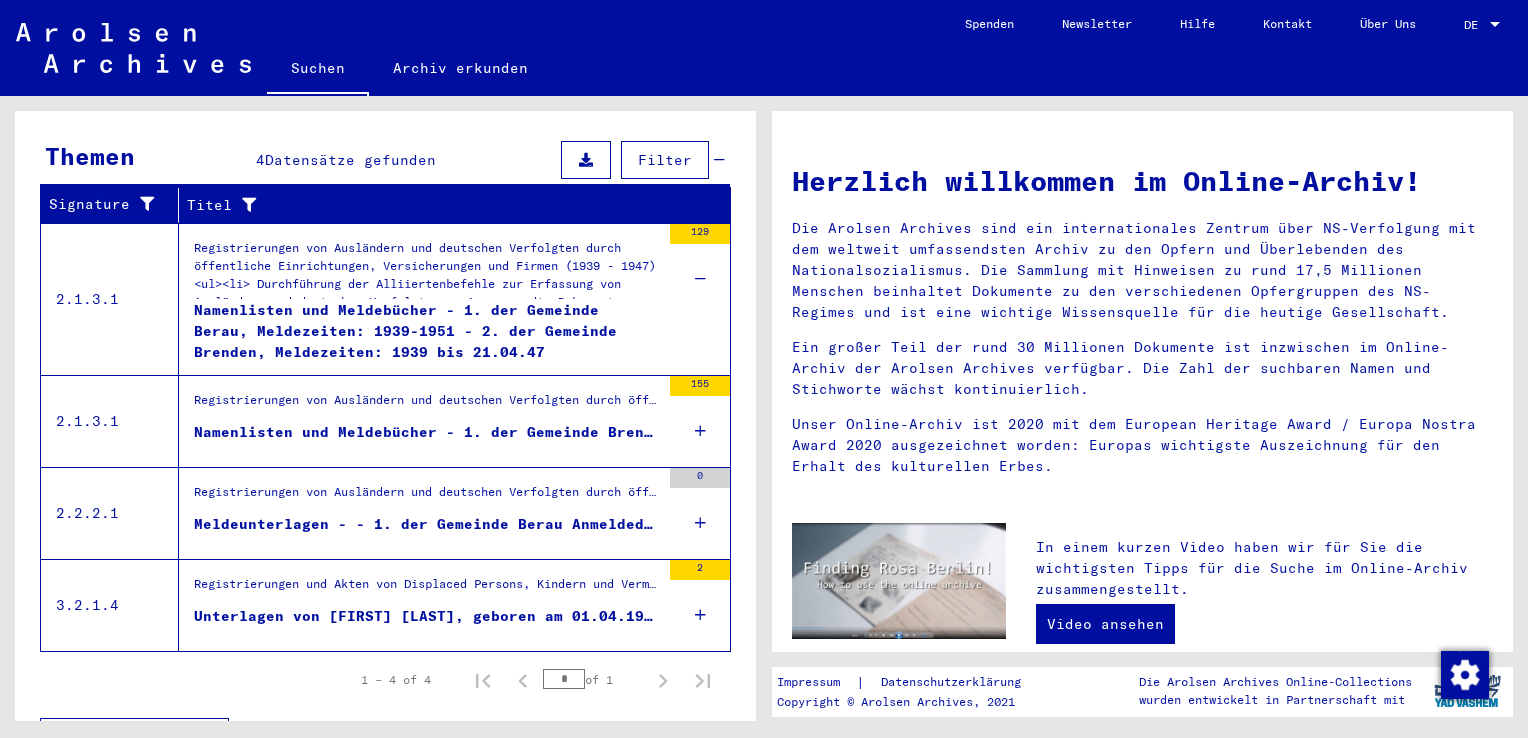 scroll, scrollTop: 318, scrollLeft: 0, axis: vertical 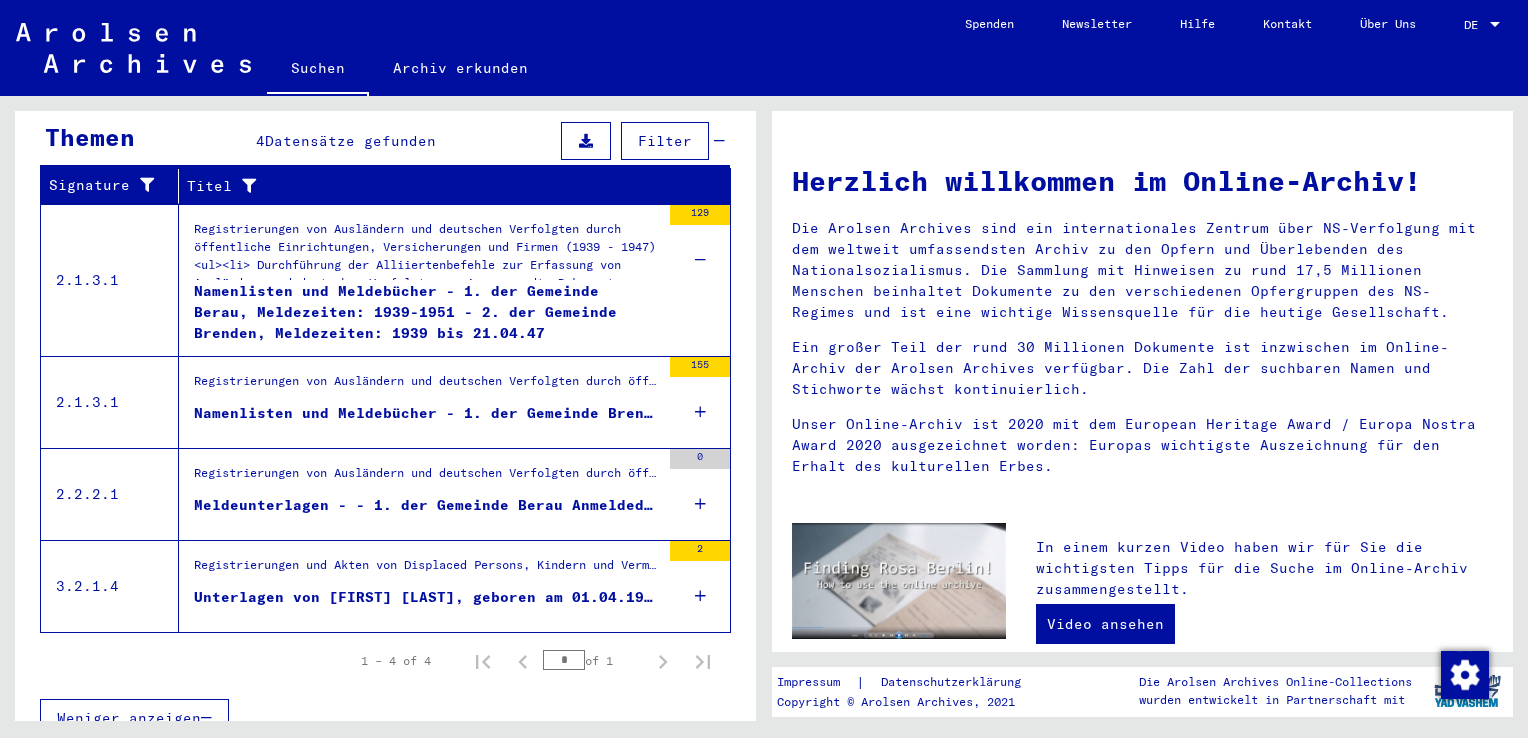 click on "Unterlagen von [FIRST] [LAST], geboren am 01.04.1919, geboren in [CITY] und von weiteren Personen" at bounding box center (427, 597) 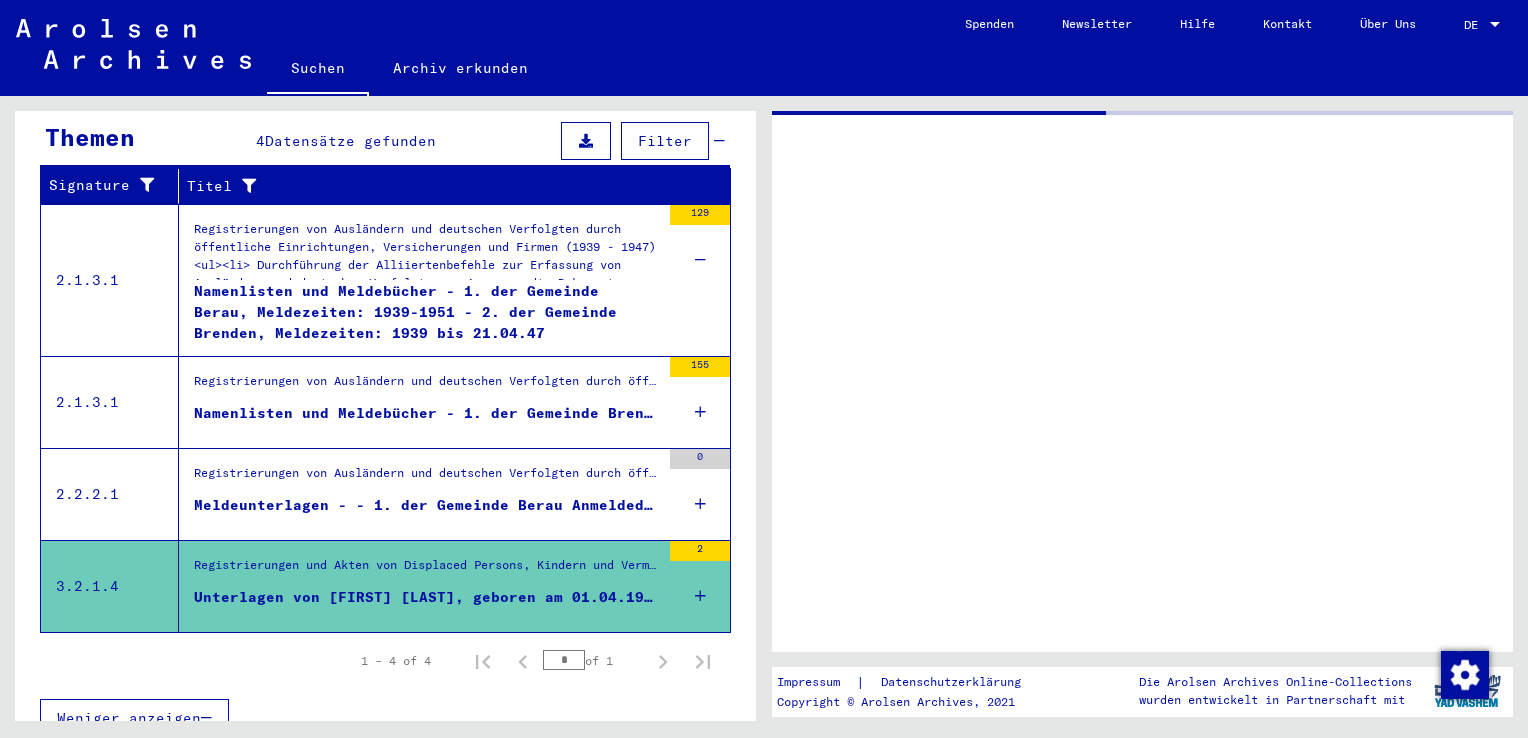 scroll, scrollTop: 319, scrollLeft: 0, axis: vertical 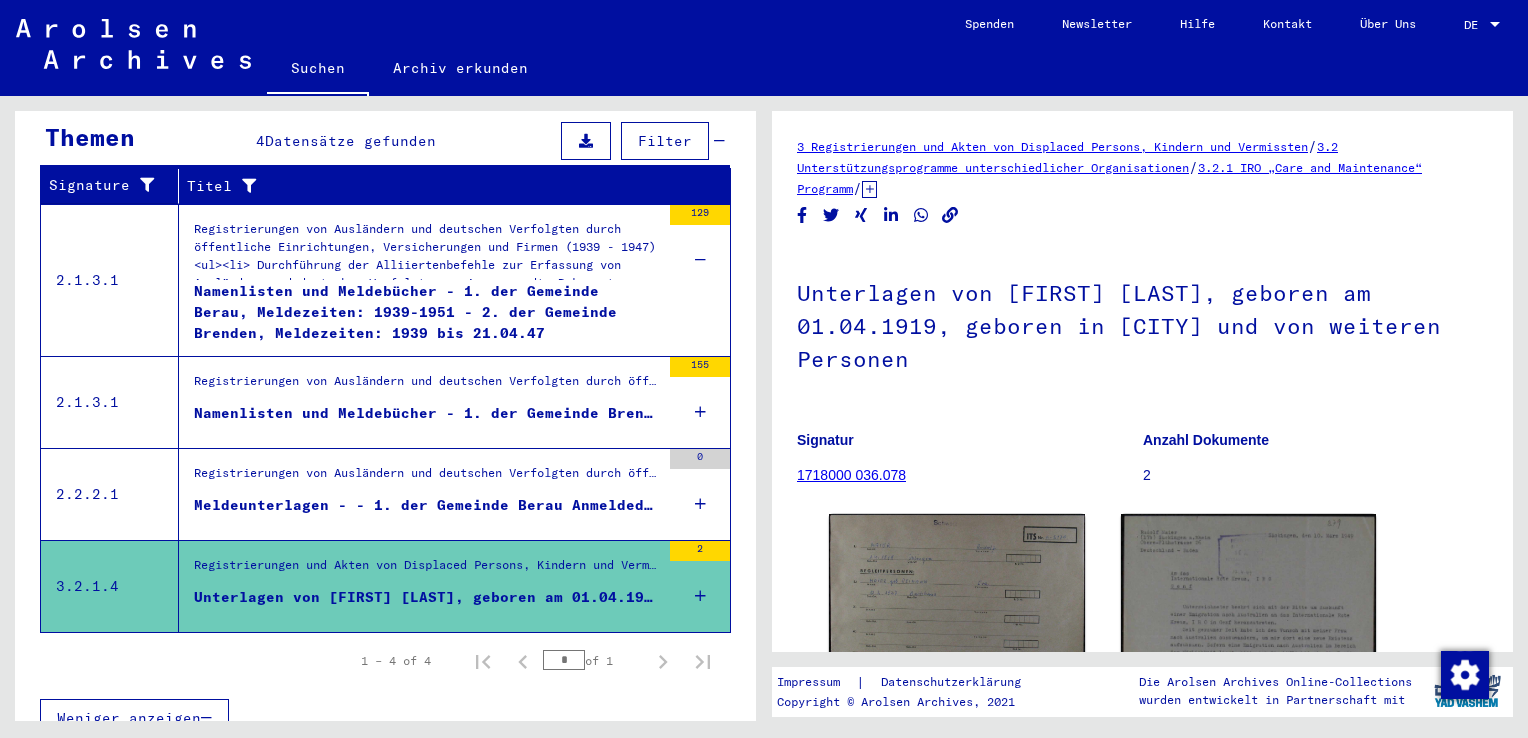 click on "Meldeunterlagen -   - 1. der Gemeinde Berau Anmeldedatum: 4.5.40 -   - 2. der Gemeinde Riedern am Wald Anmeldedatum: 6.9.42" at bounding box center (427, 505) 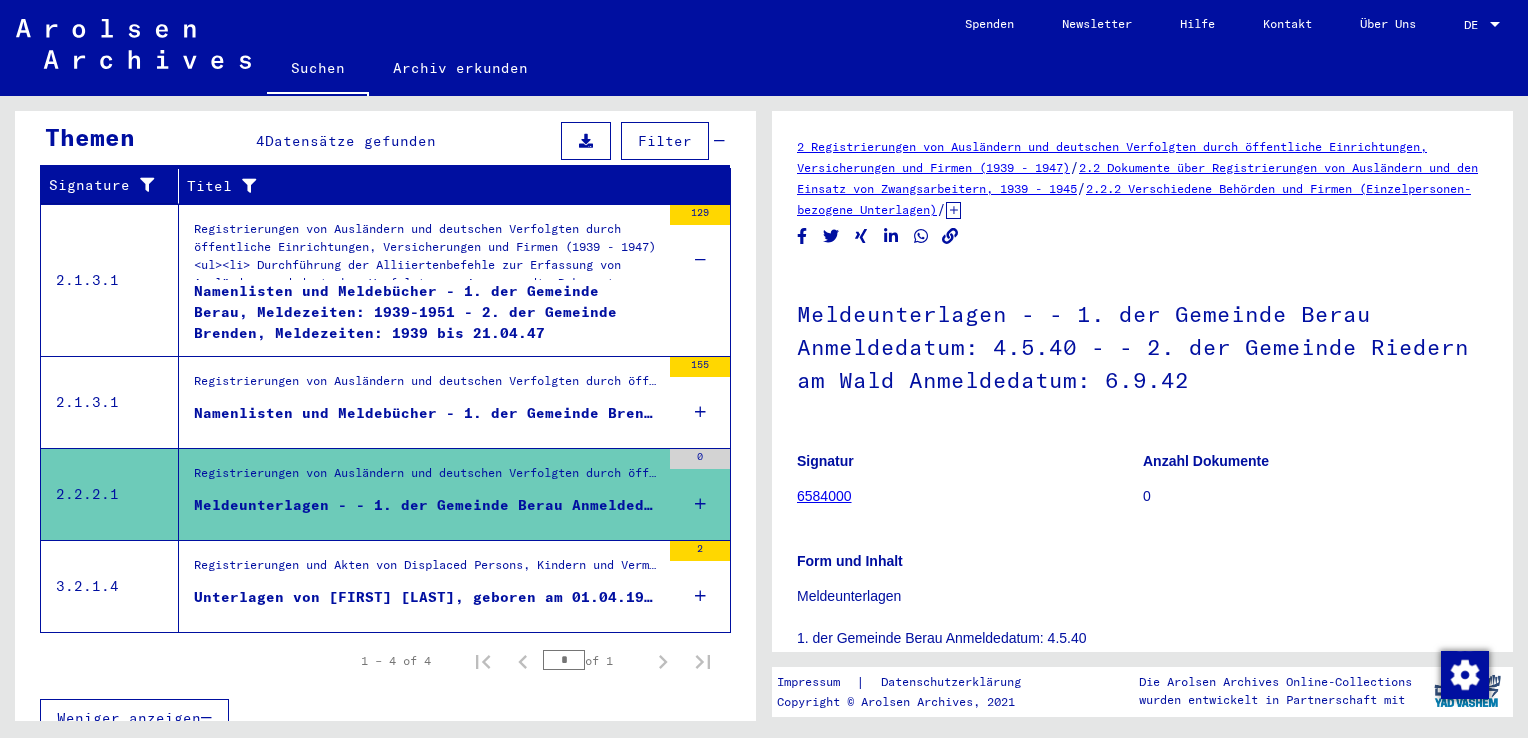scroll, scrollTop: 0, scrollLeft: 0, axis: both 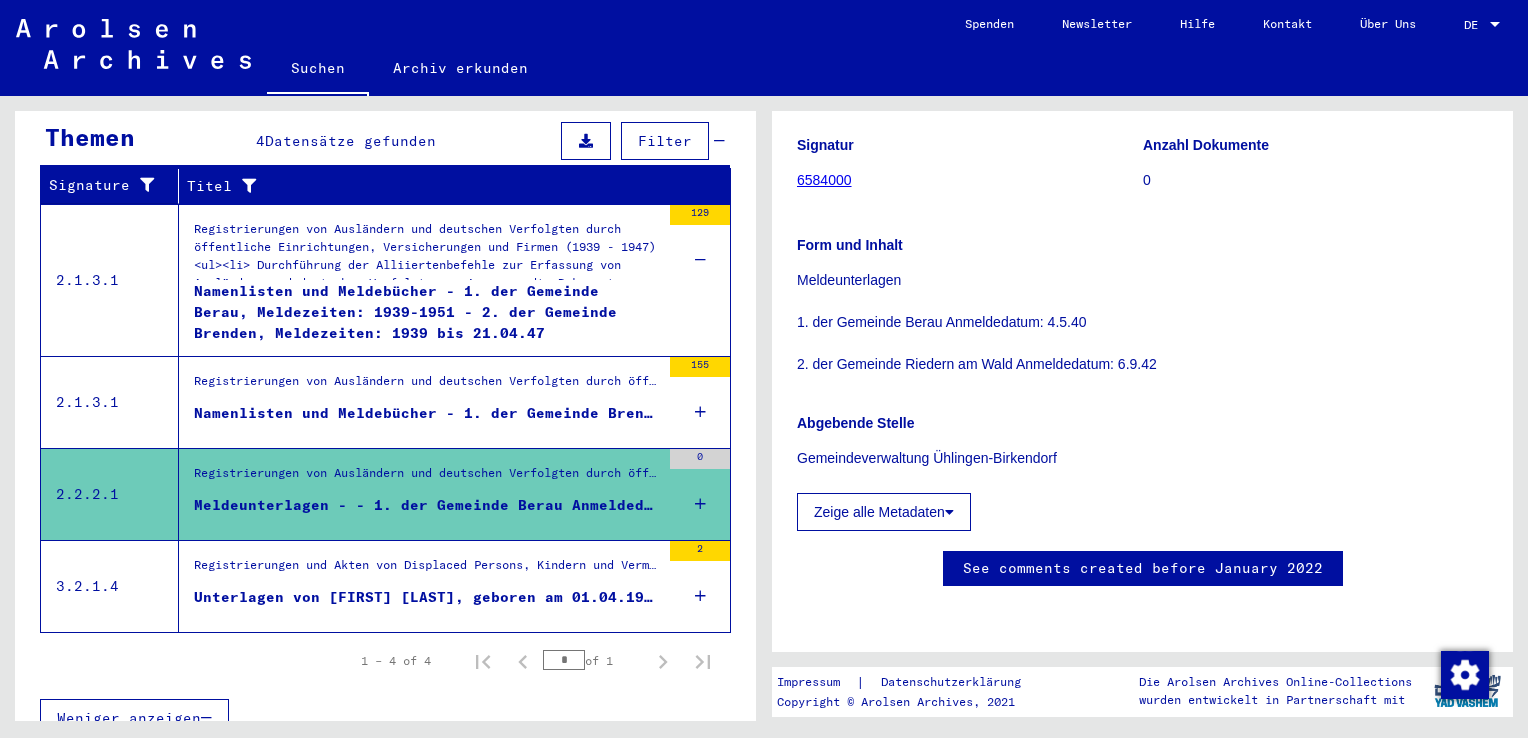 click on "Namenlisten und Meldebücher - 1. der Gemeinde Brenden, Meldezeiten: 1939 bis April 1949 - 2. der Gemeinde Riedern am Wald, Meldezeiten: 1939-1951 -  ..." at bounding box center (427, 413) 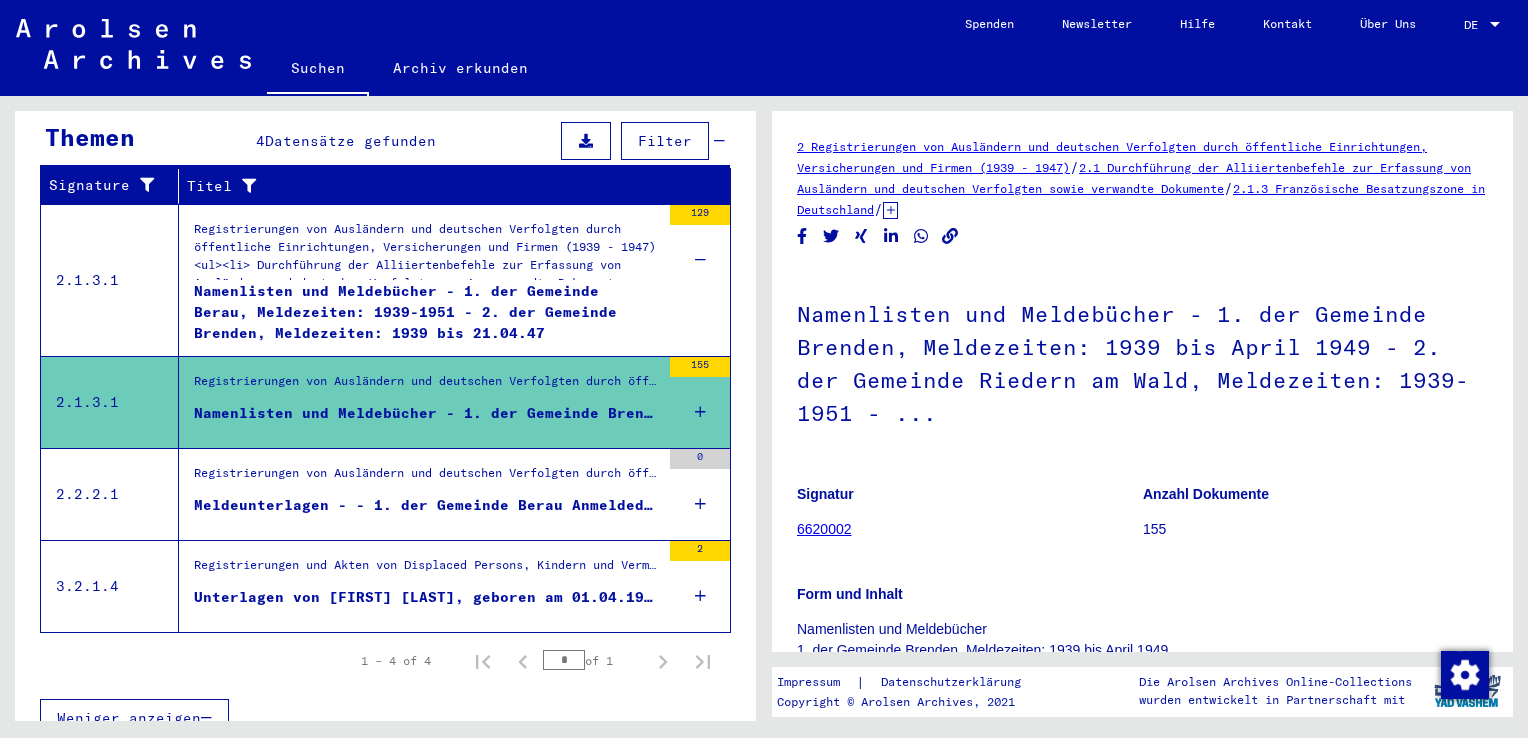 scroll, scrollTop: 0, scrollLeft: 0, axis: both 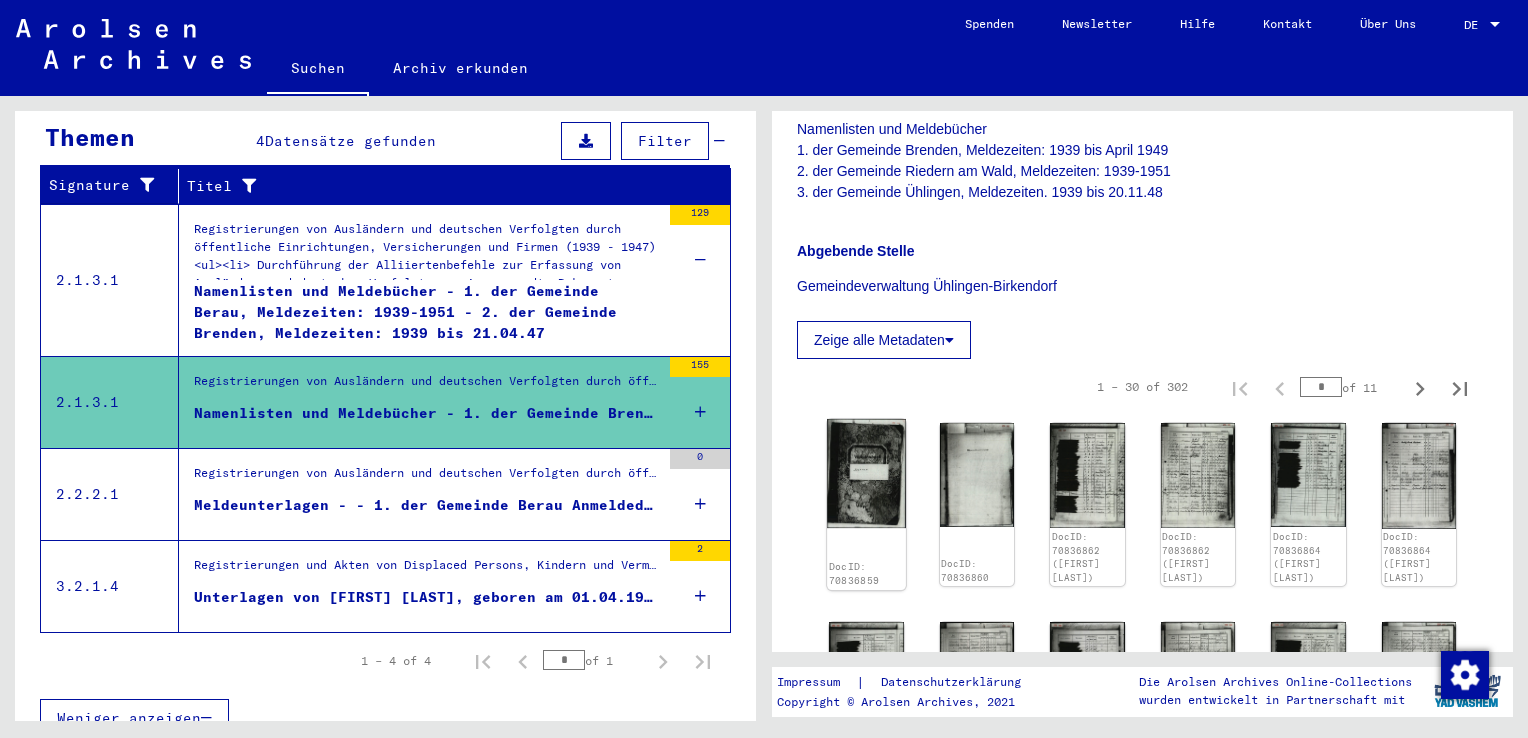 click 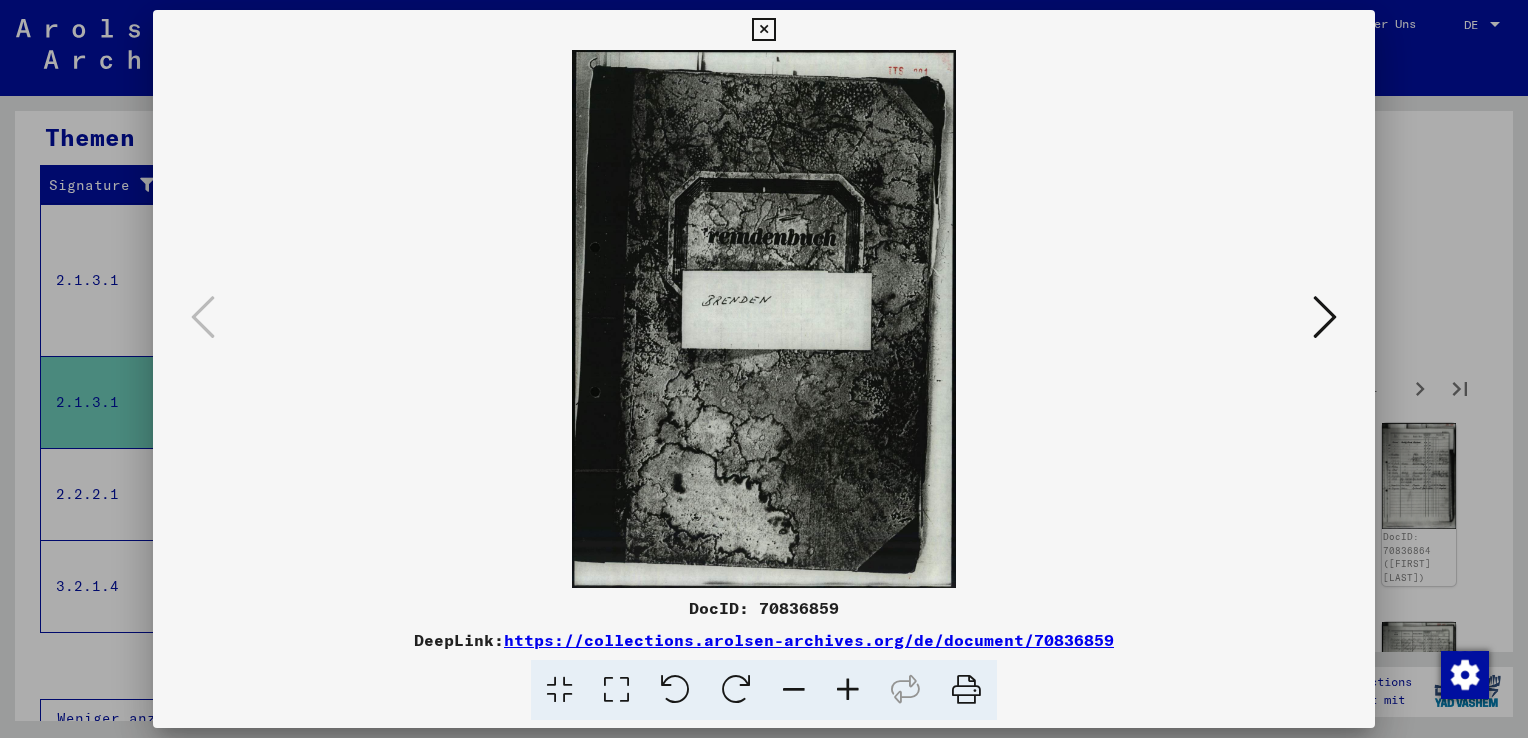 click at bounding box center (763, 30) 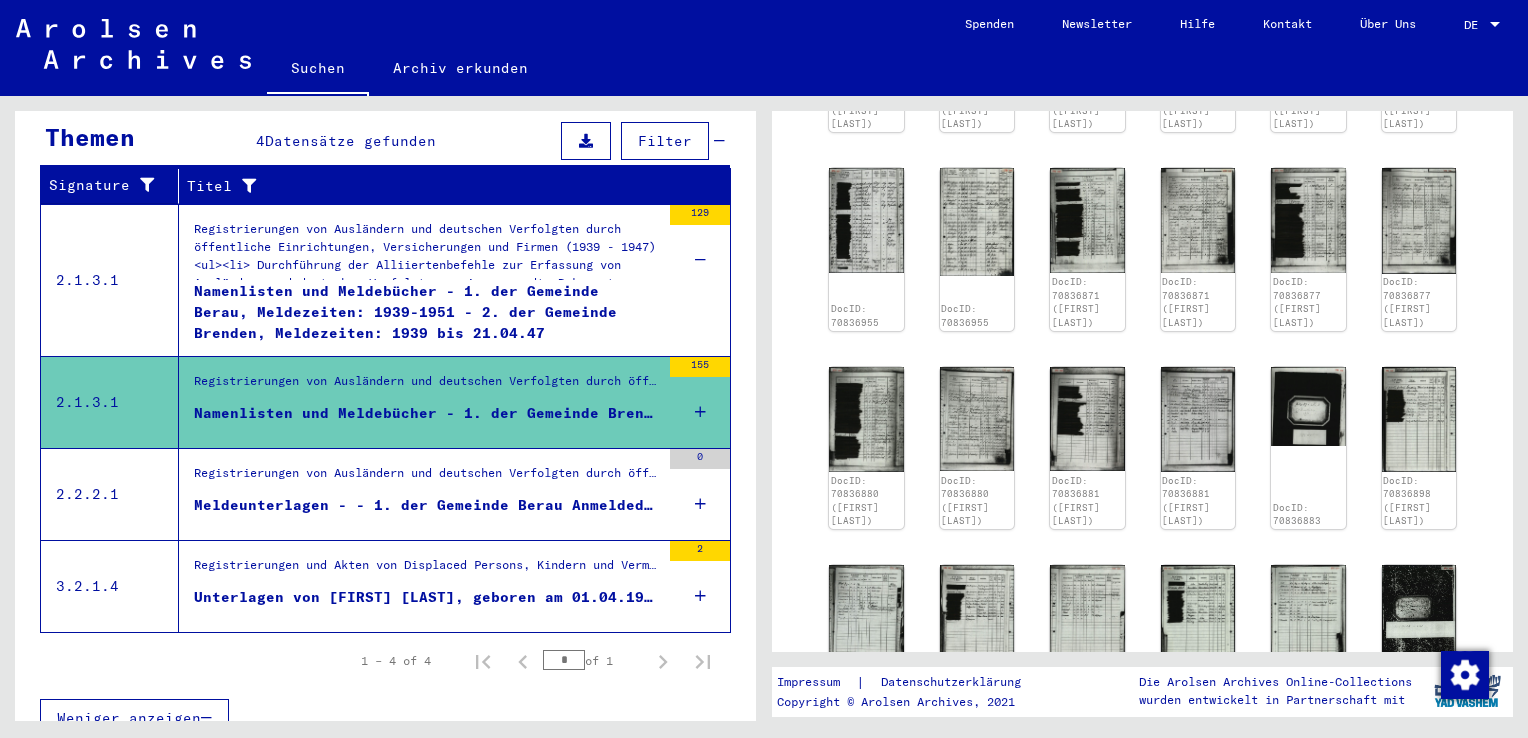 scroll, scrollTop: 1200, scrollLeft: 0, axis: vertical 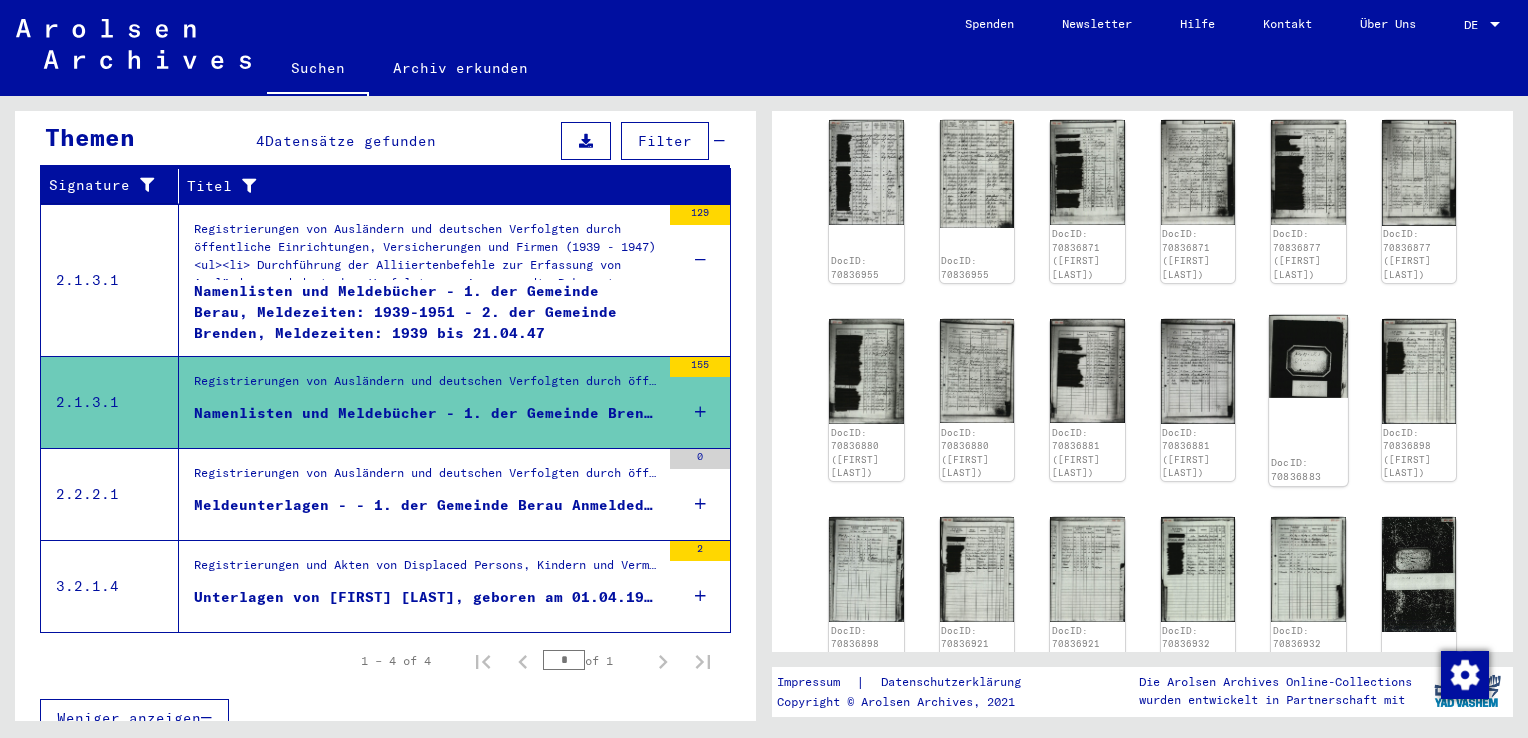 click 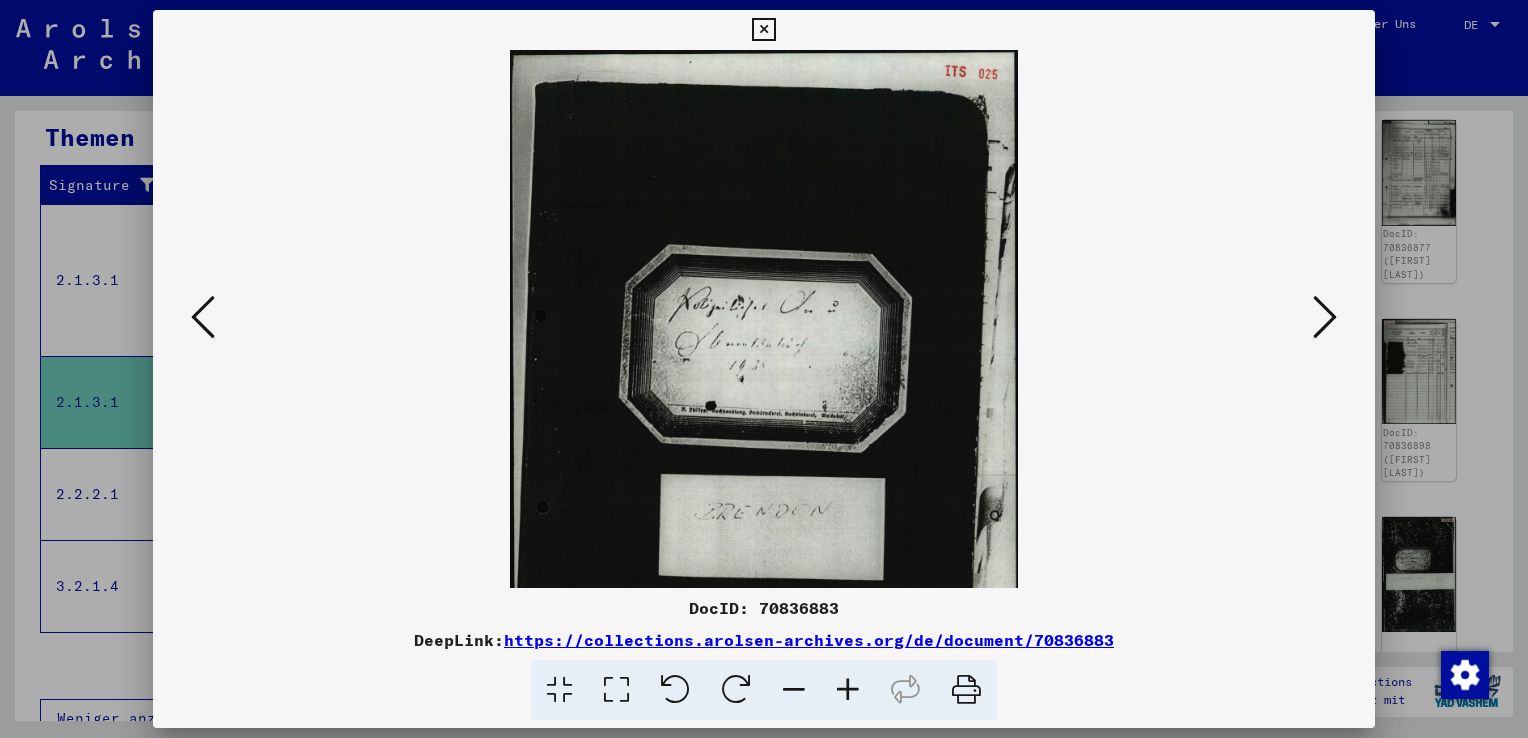 click at bounding box center (763, 30) 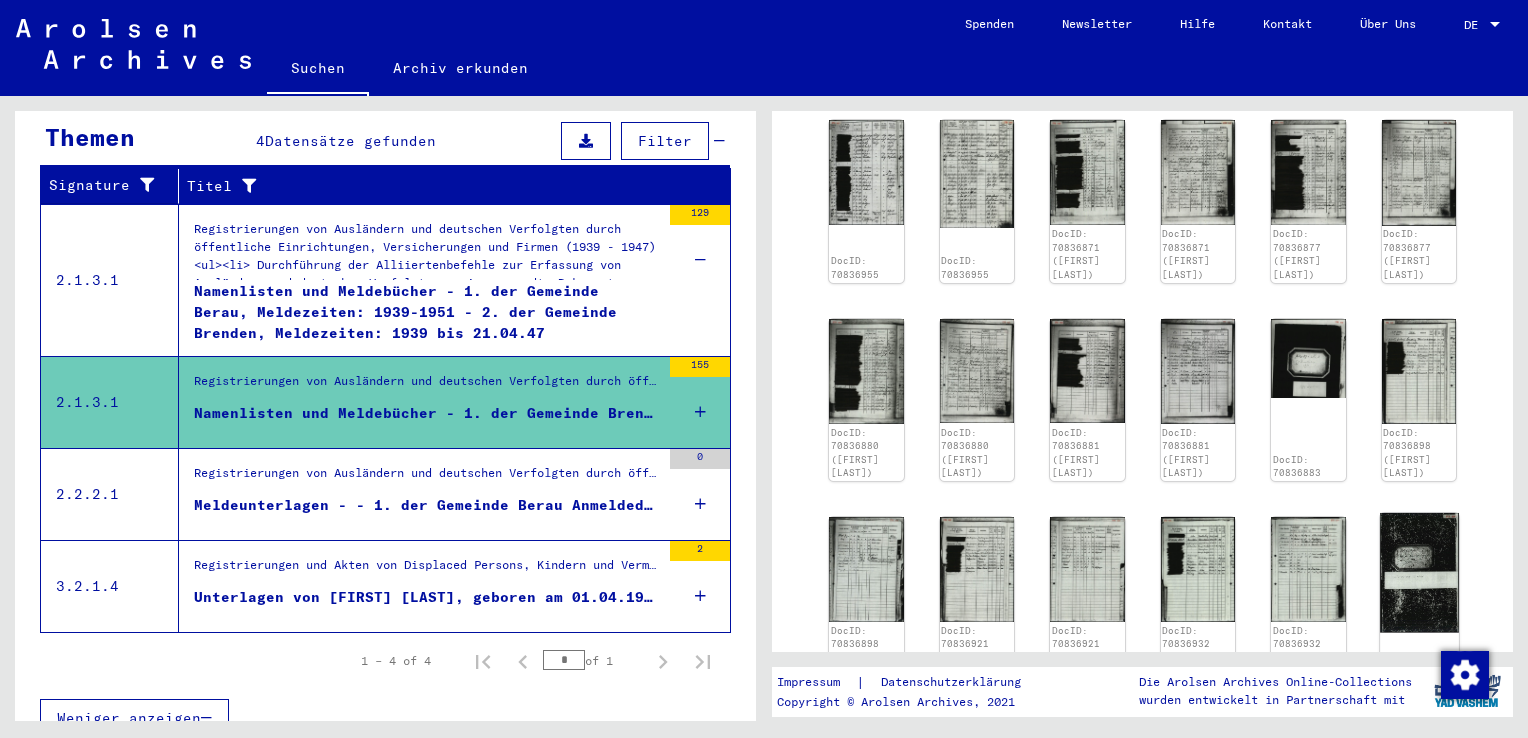 click 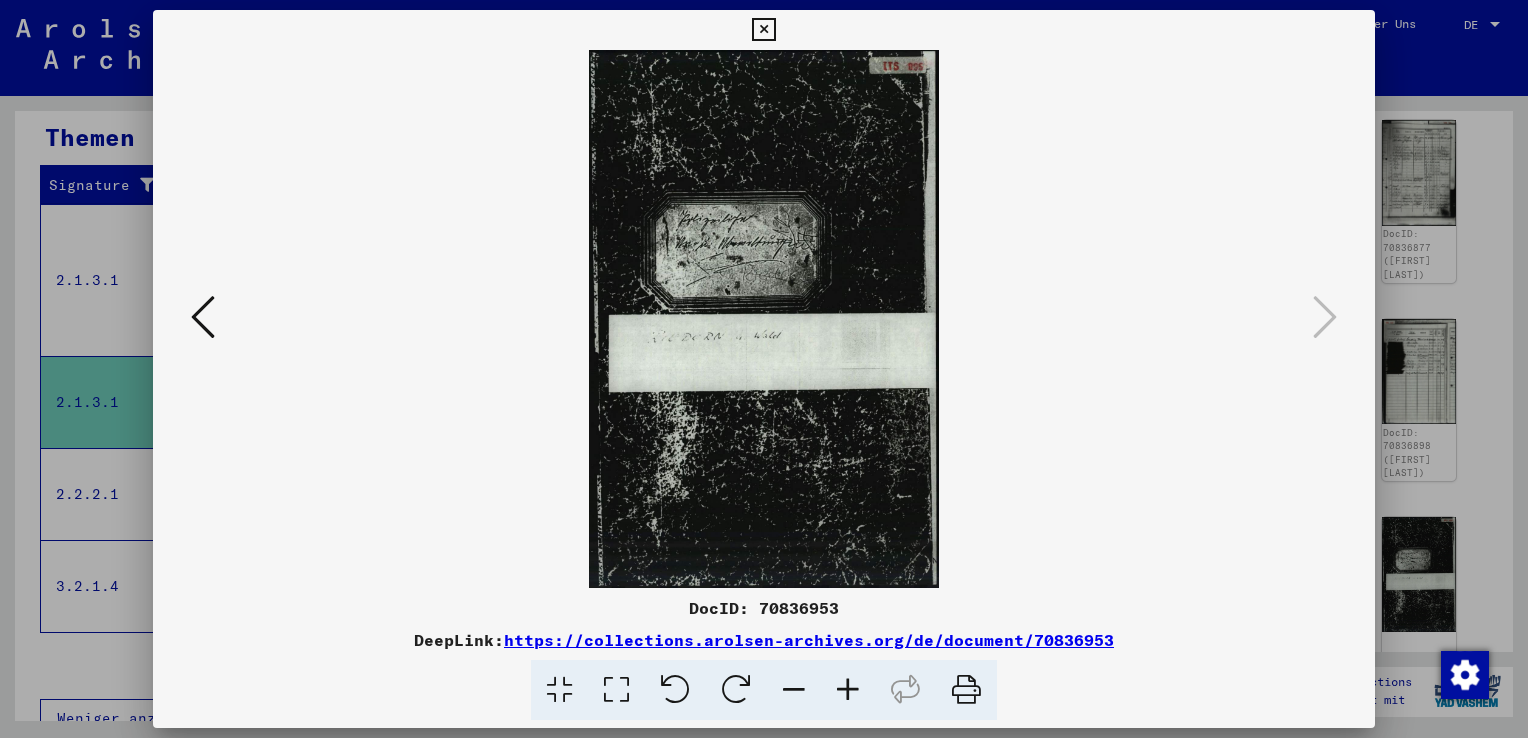 drag, startPoint x: 756, startPoint y: 28, endPoint x: 774, endPoint y: 35, distance: 19.313208 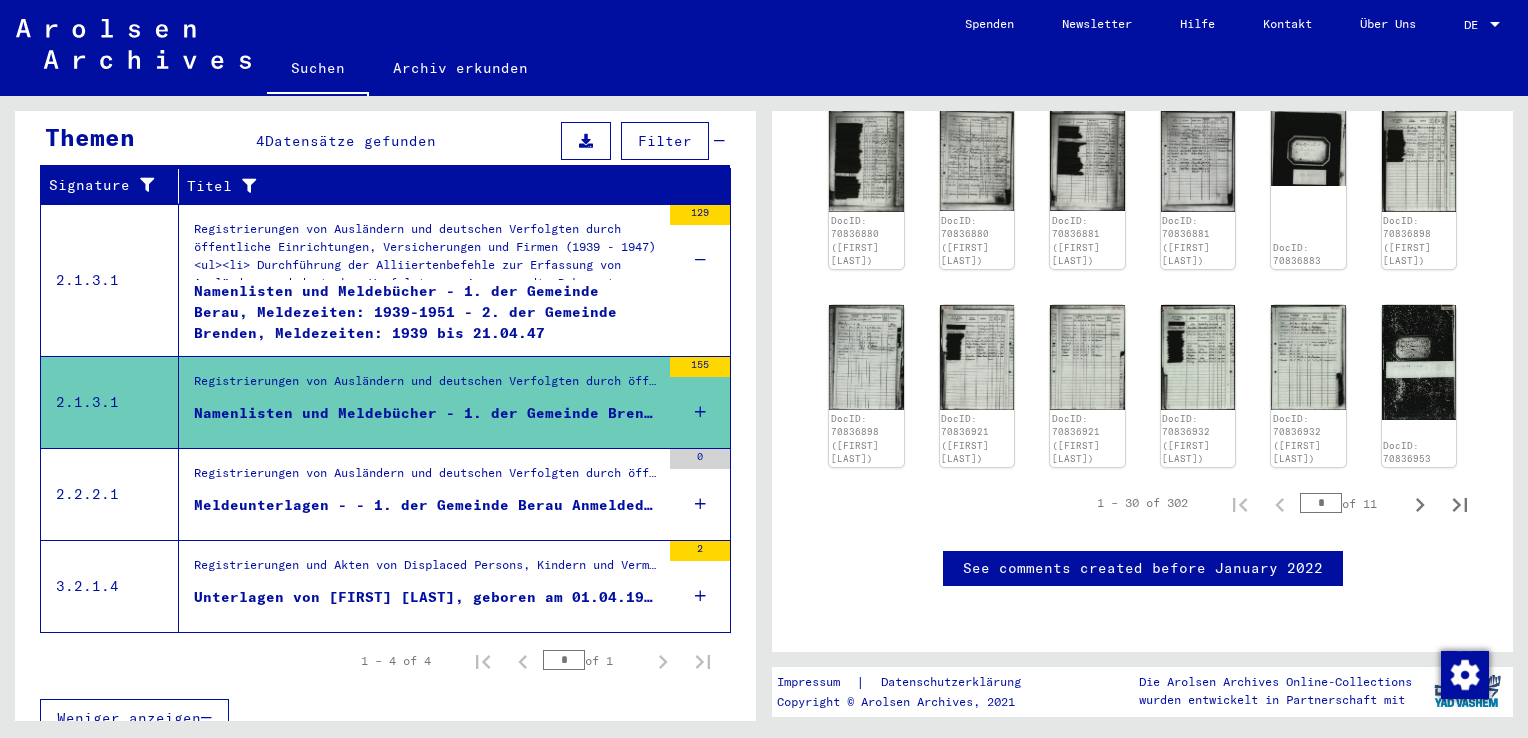 scroll, scrollTop: 1500, scrollLeft: 0, axis: vertical 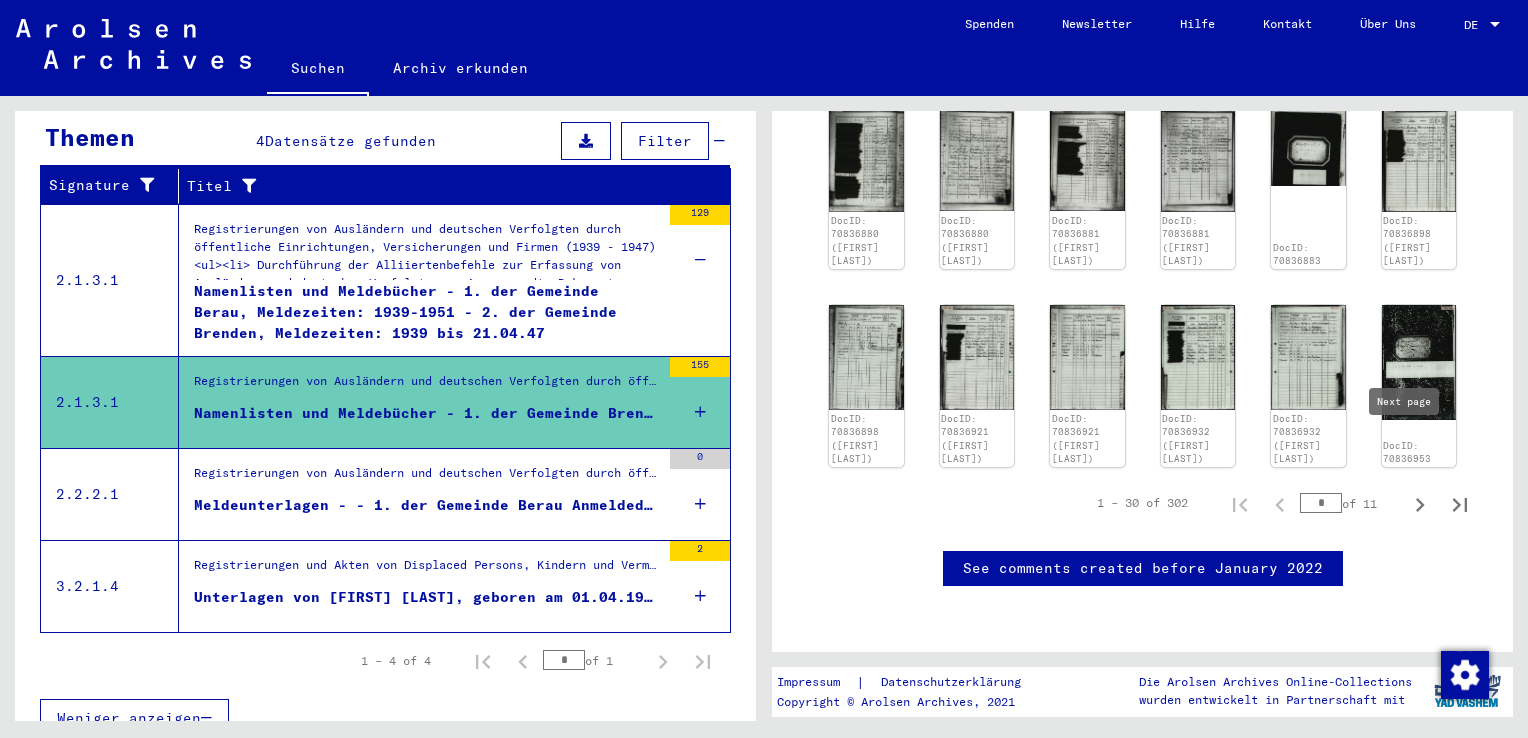 click 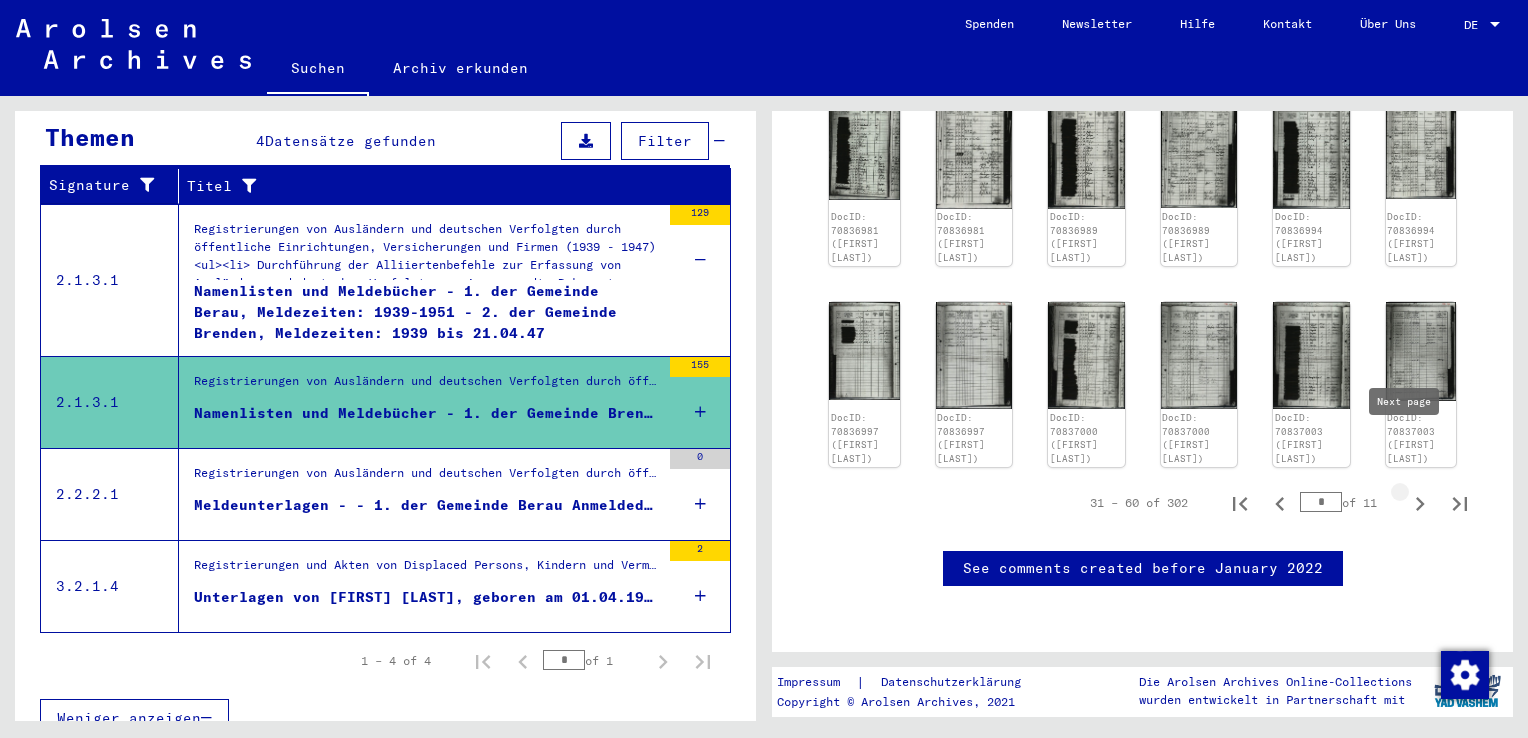 type on "*" 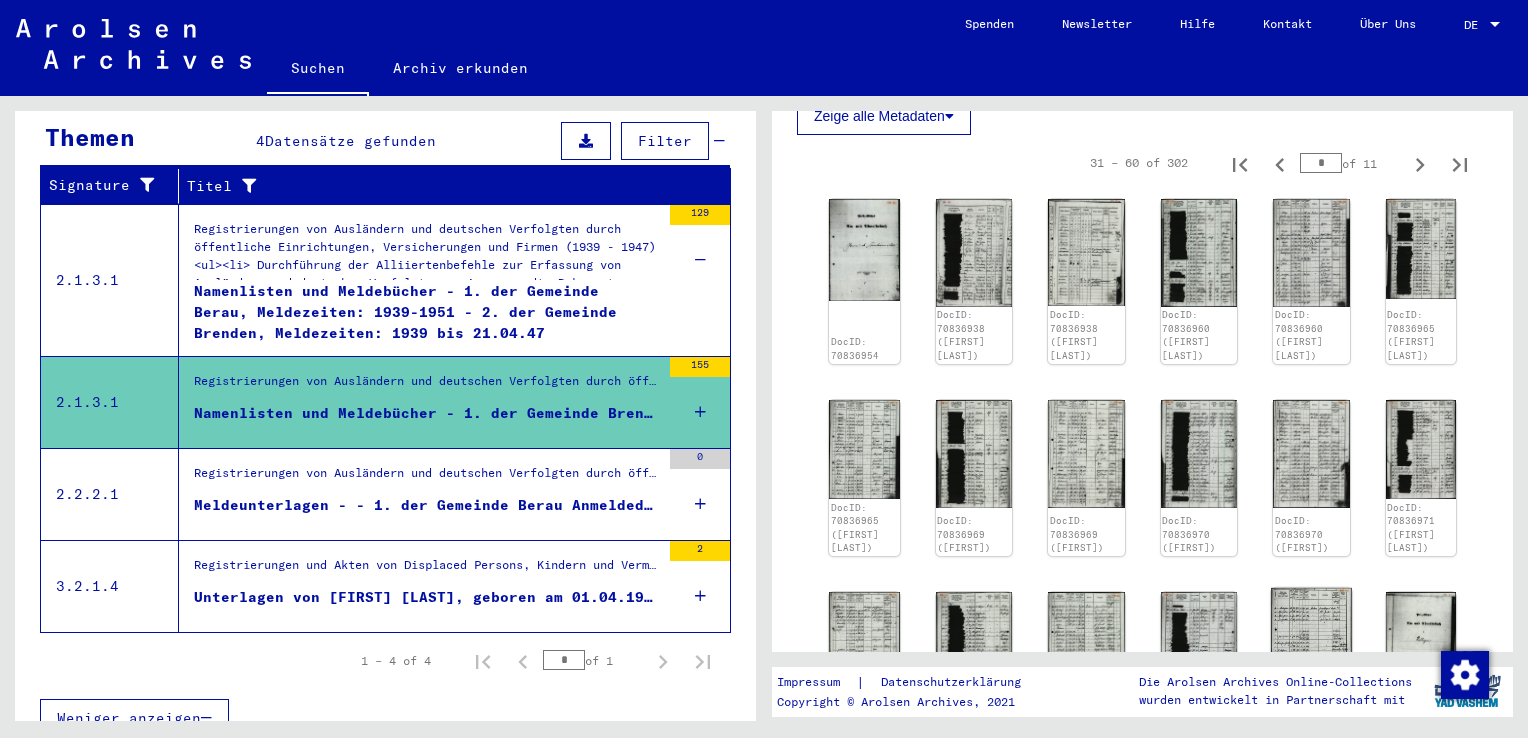 scroll, scrollTop: 721, scrollLeft: 0, axis: vertical 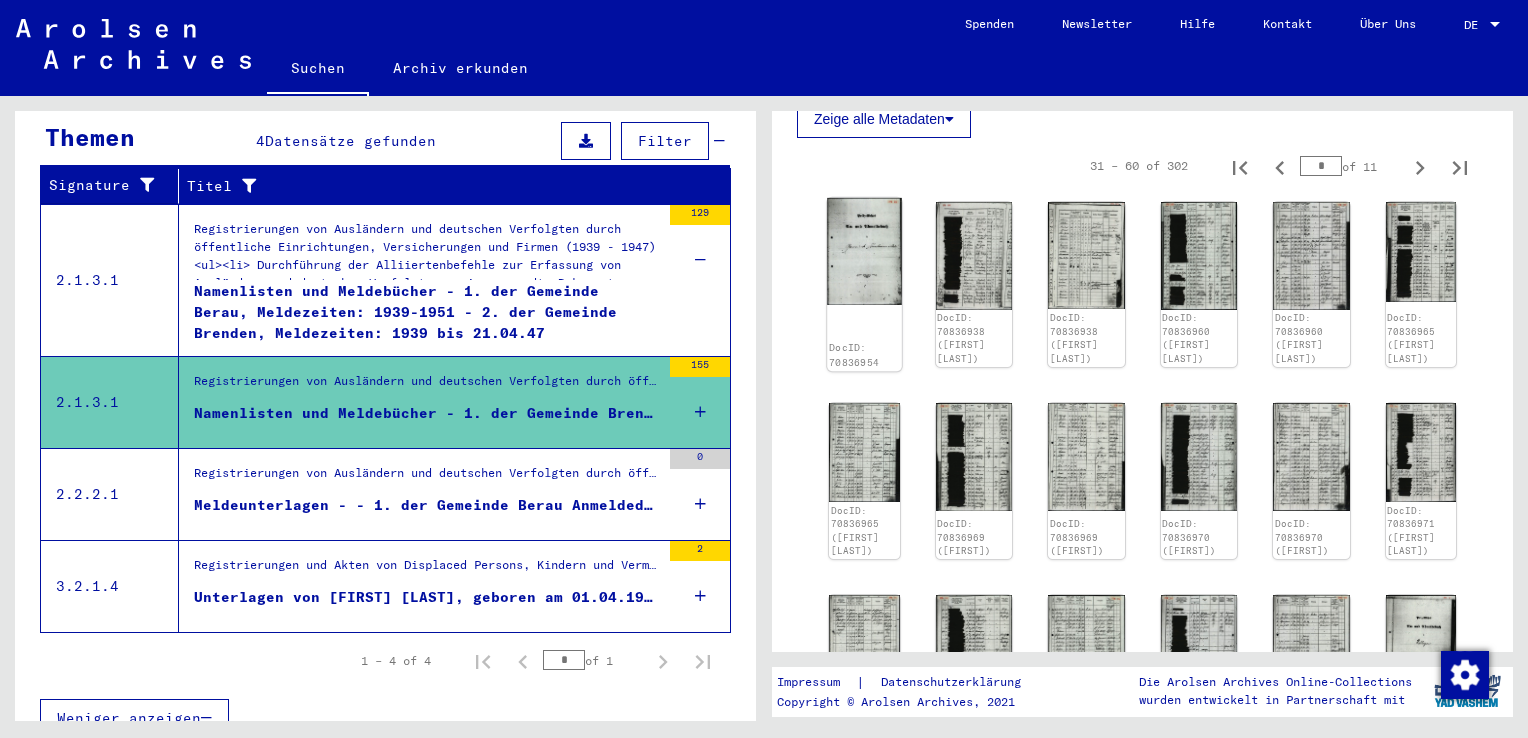 click 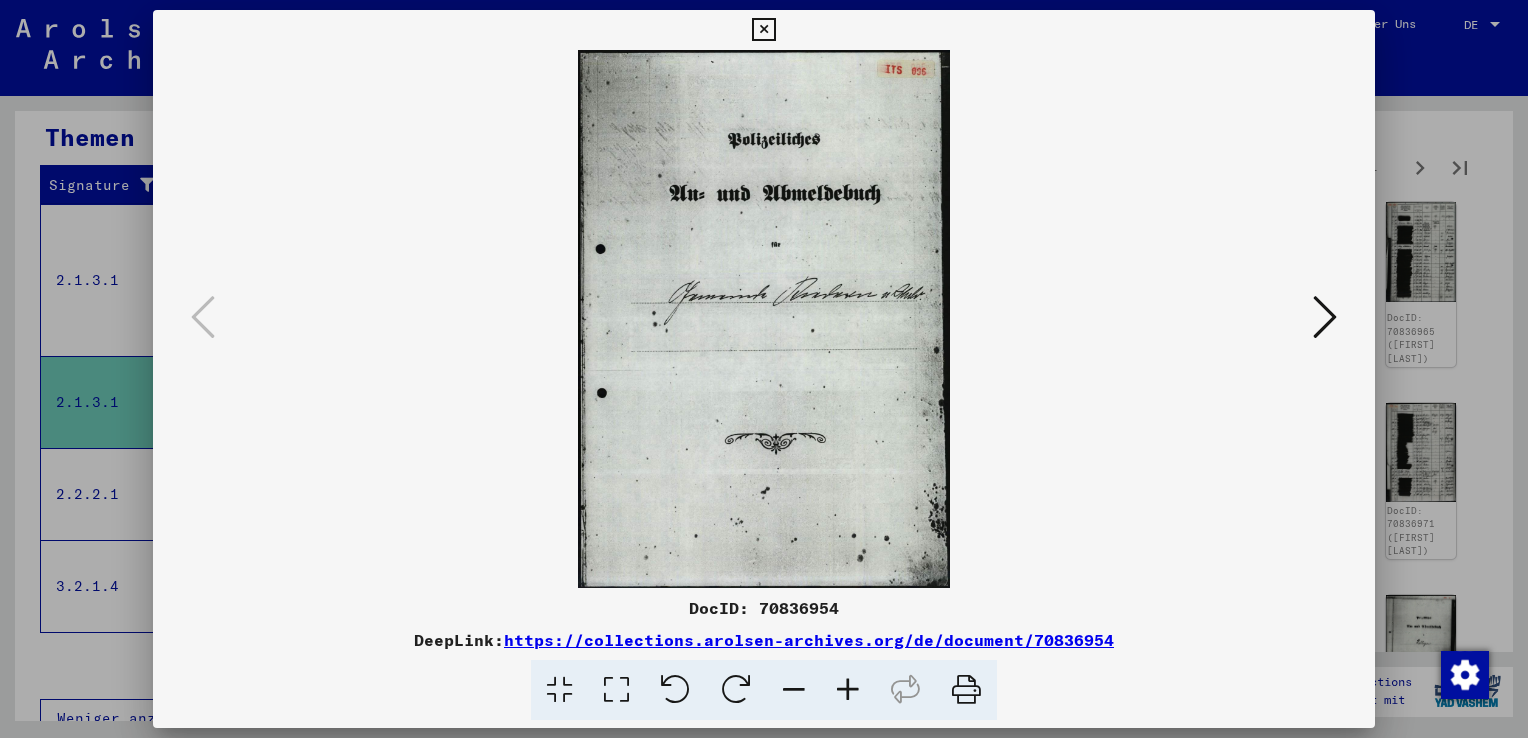 click at bounding box center [763, 30] 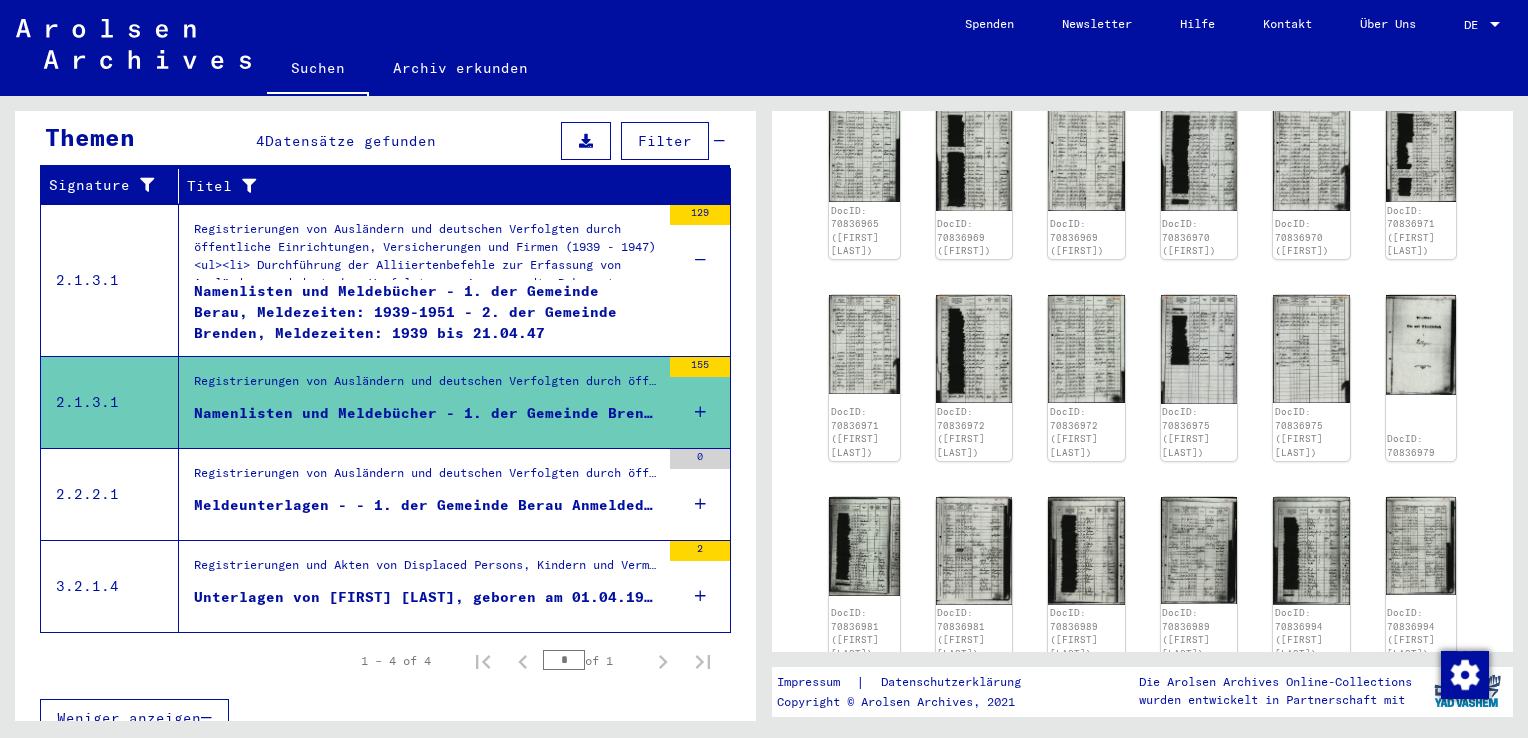 scroll, scrollTop: 1221, scrollLeft: 0, axis: vertical 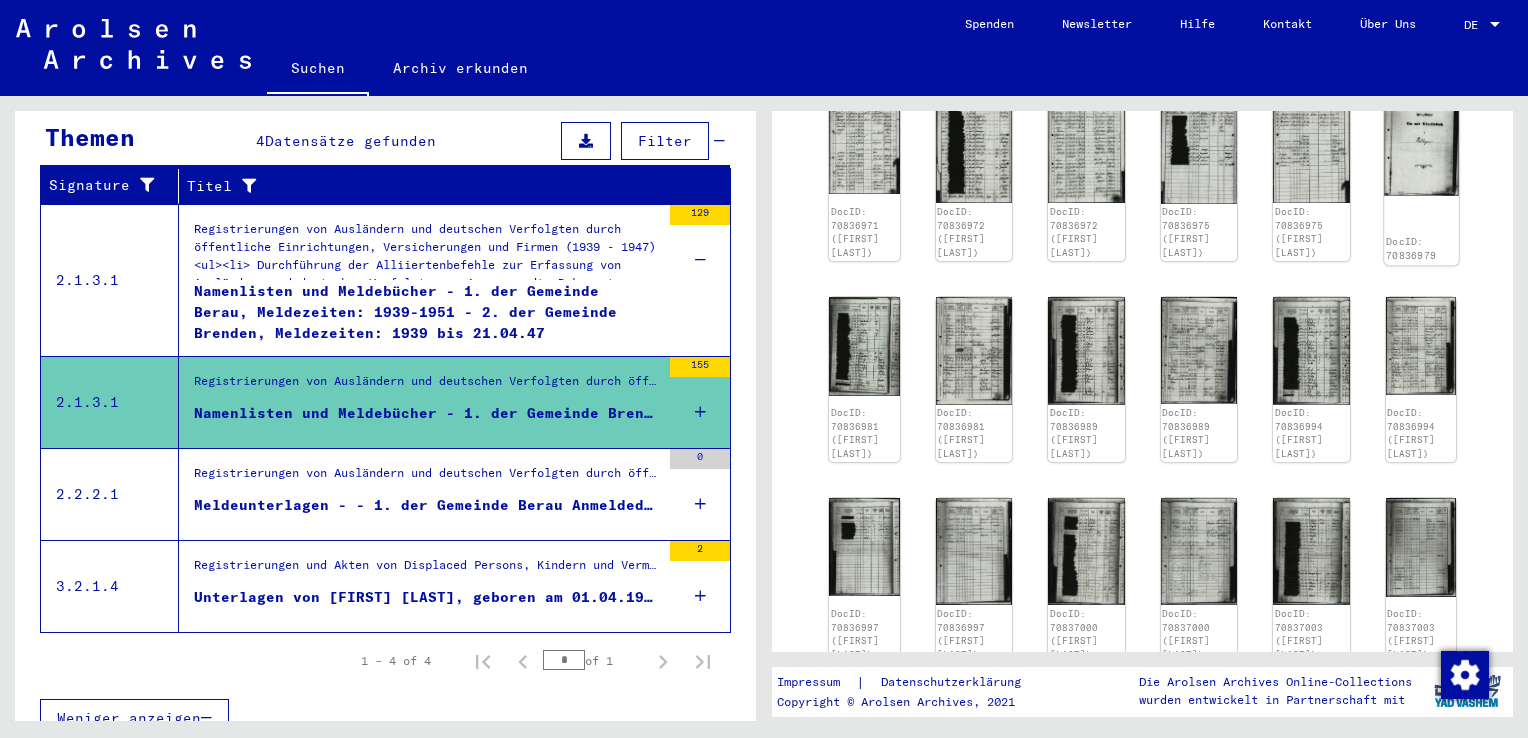 click 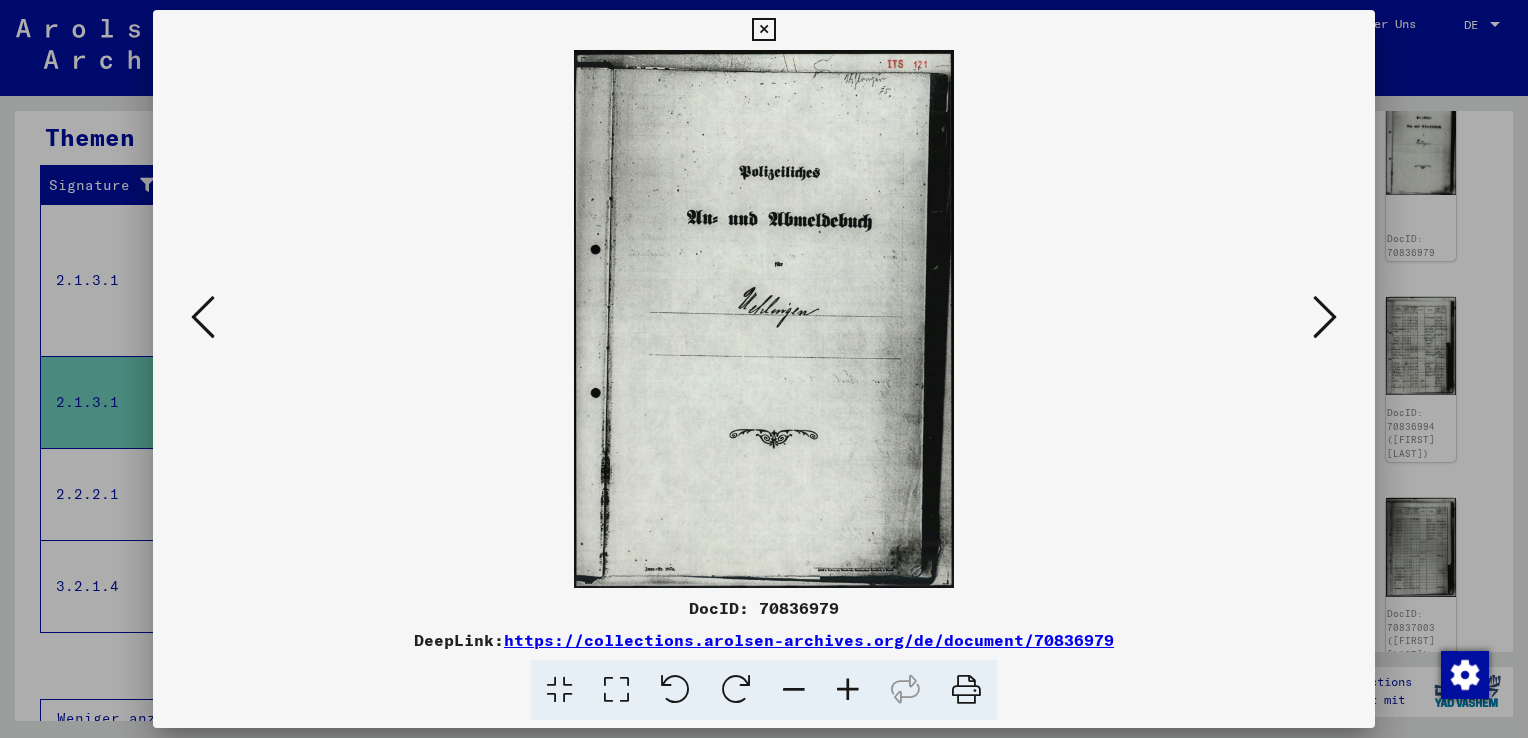 click at bounding box center (764, 319) 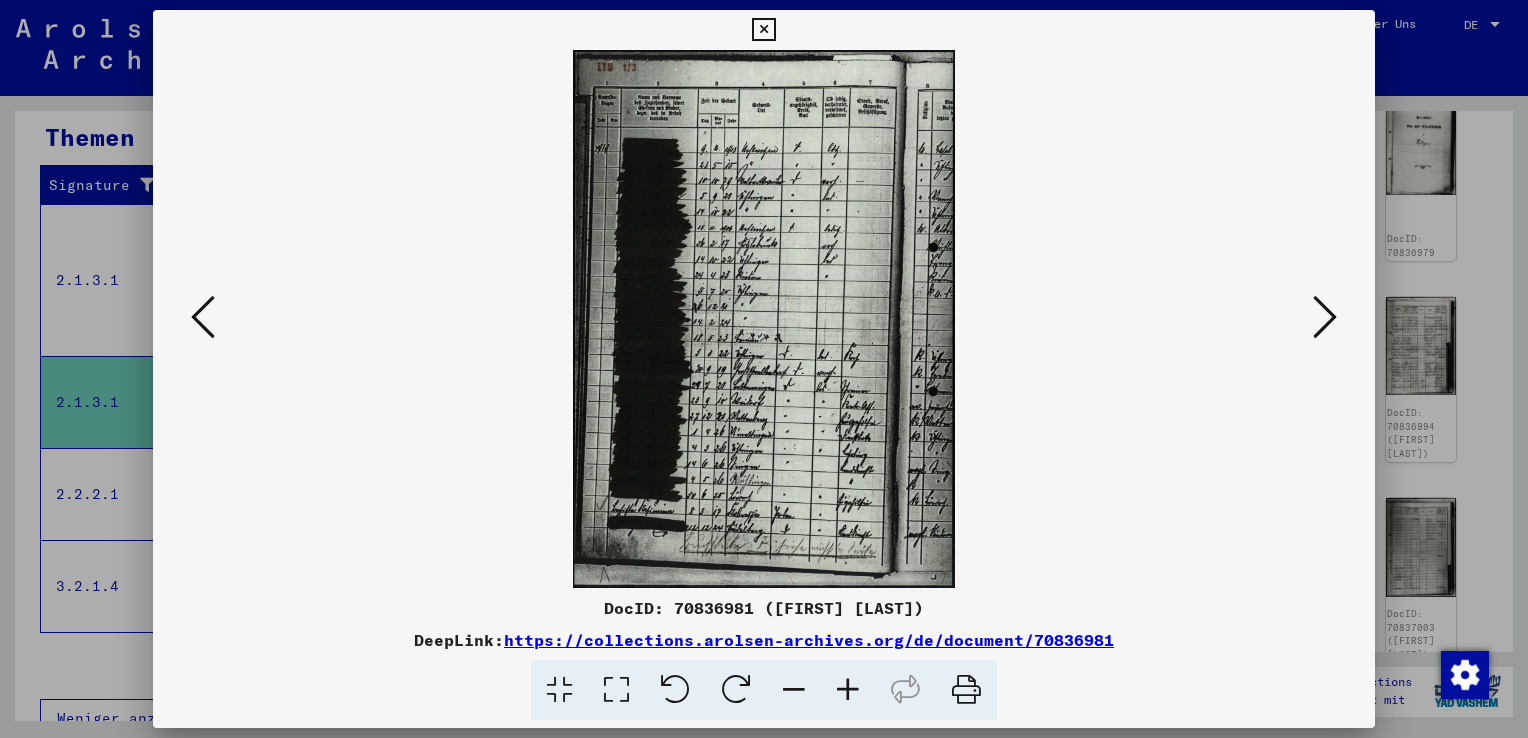 click at bounding box center (1325, 317) 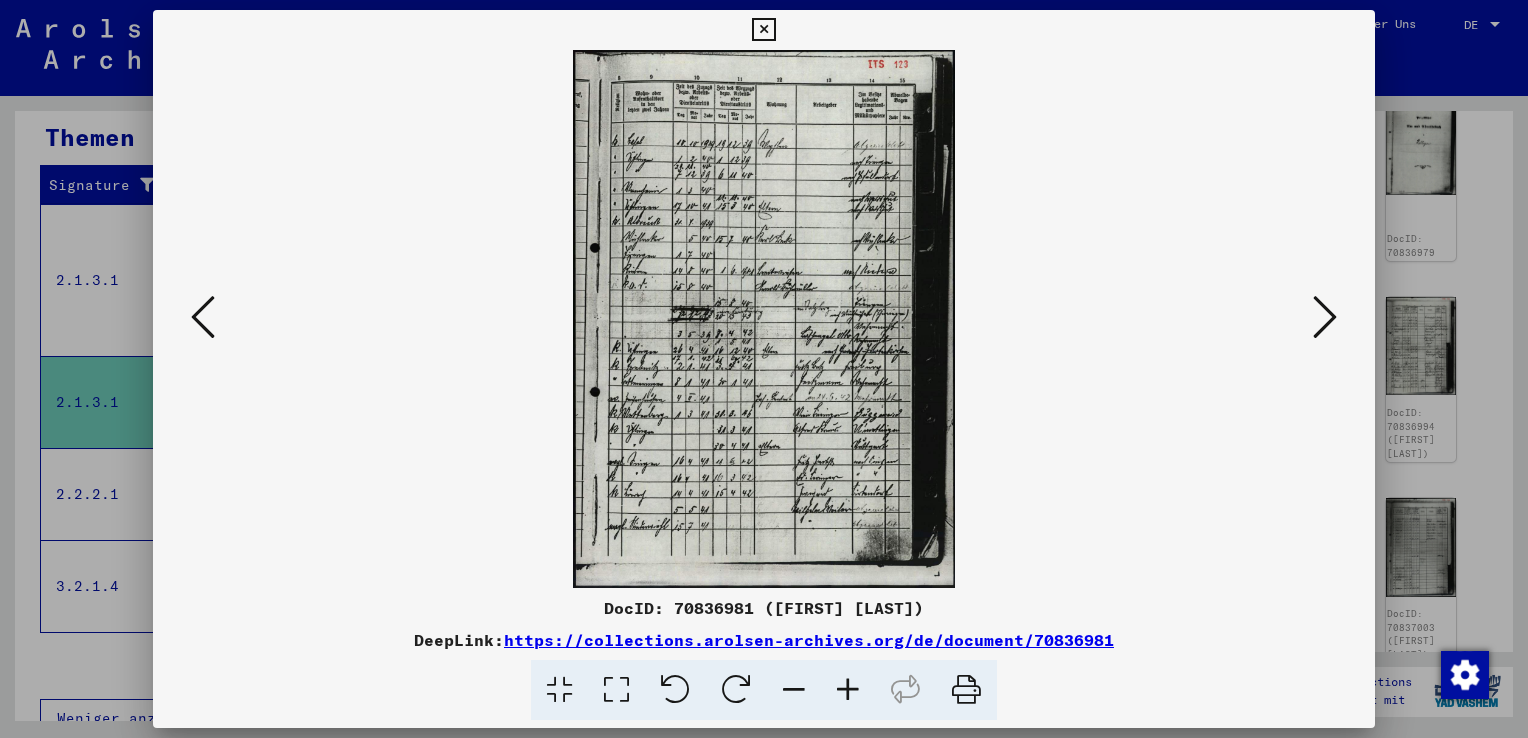click at bounding box center (1325, 317) 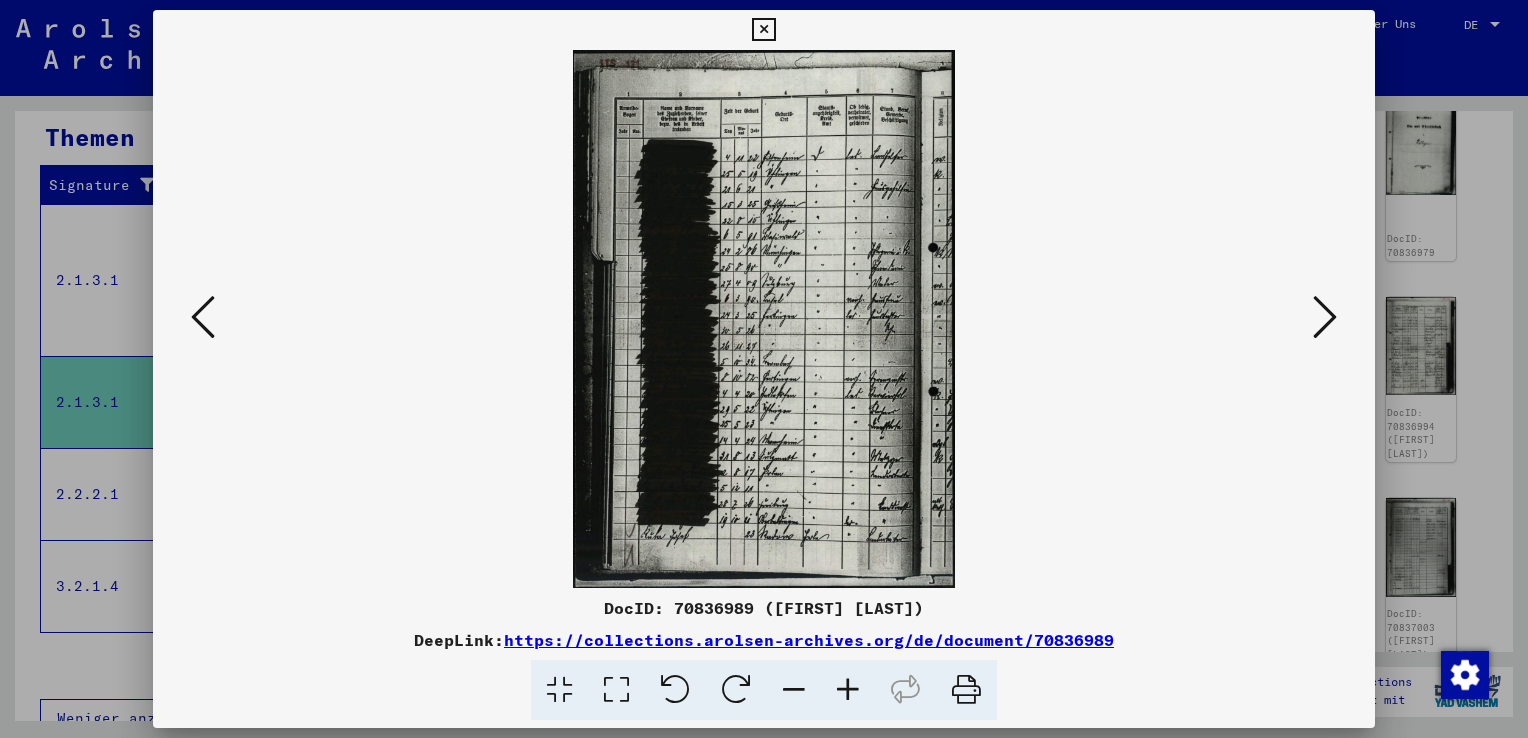 click at bounding box center [1325, 317] 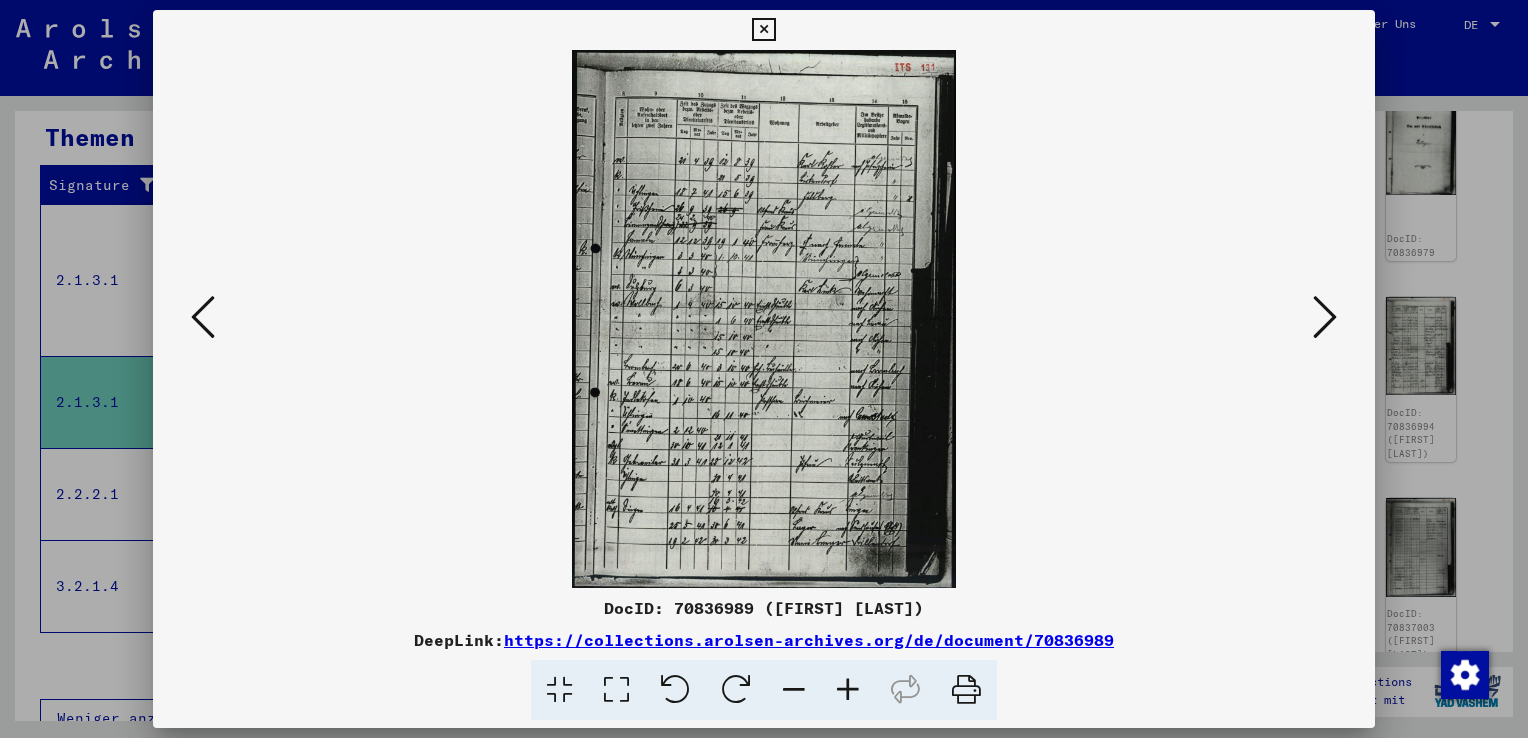 click at bounding box center [1325, 317] 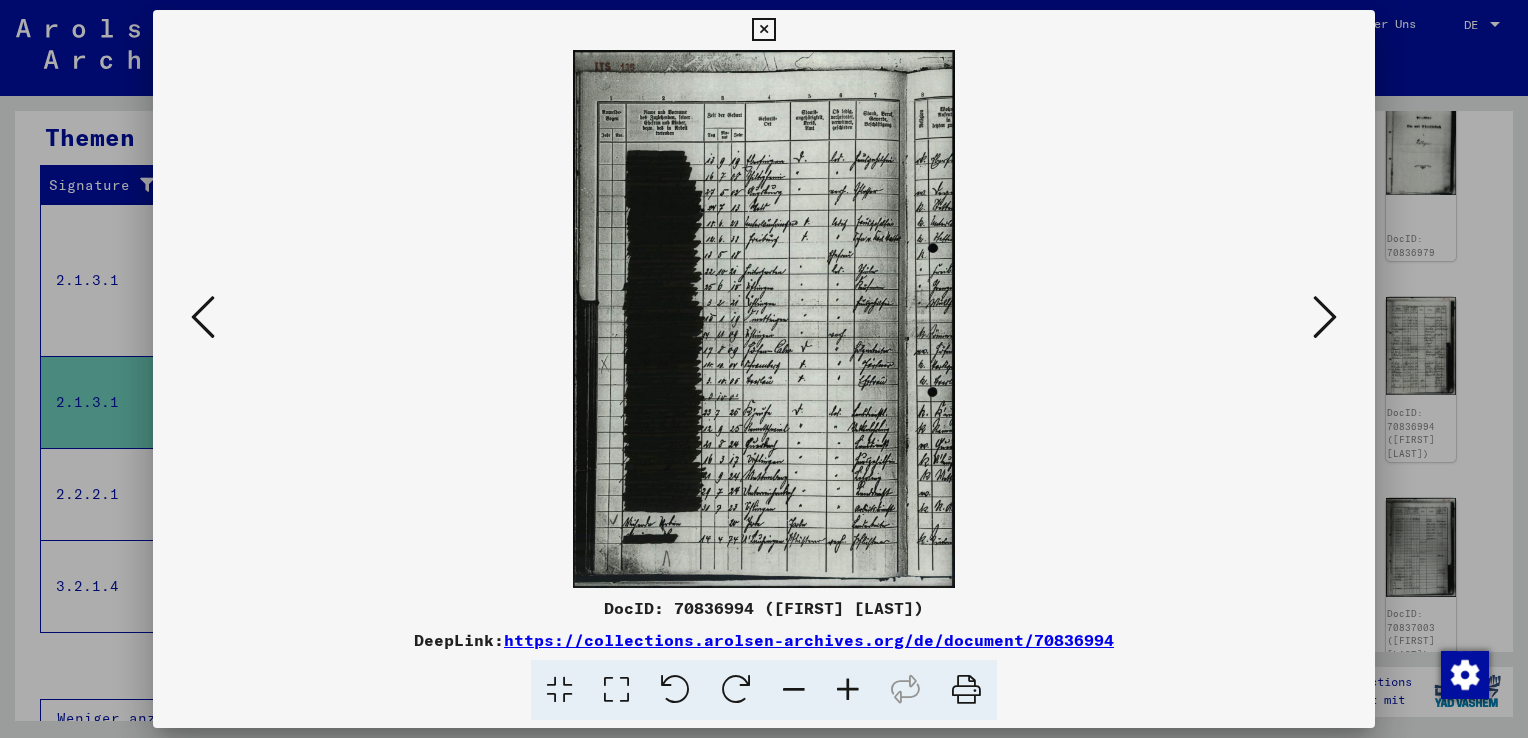 click at bounding box center (1325, 317) 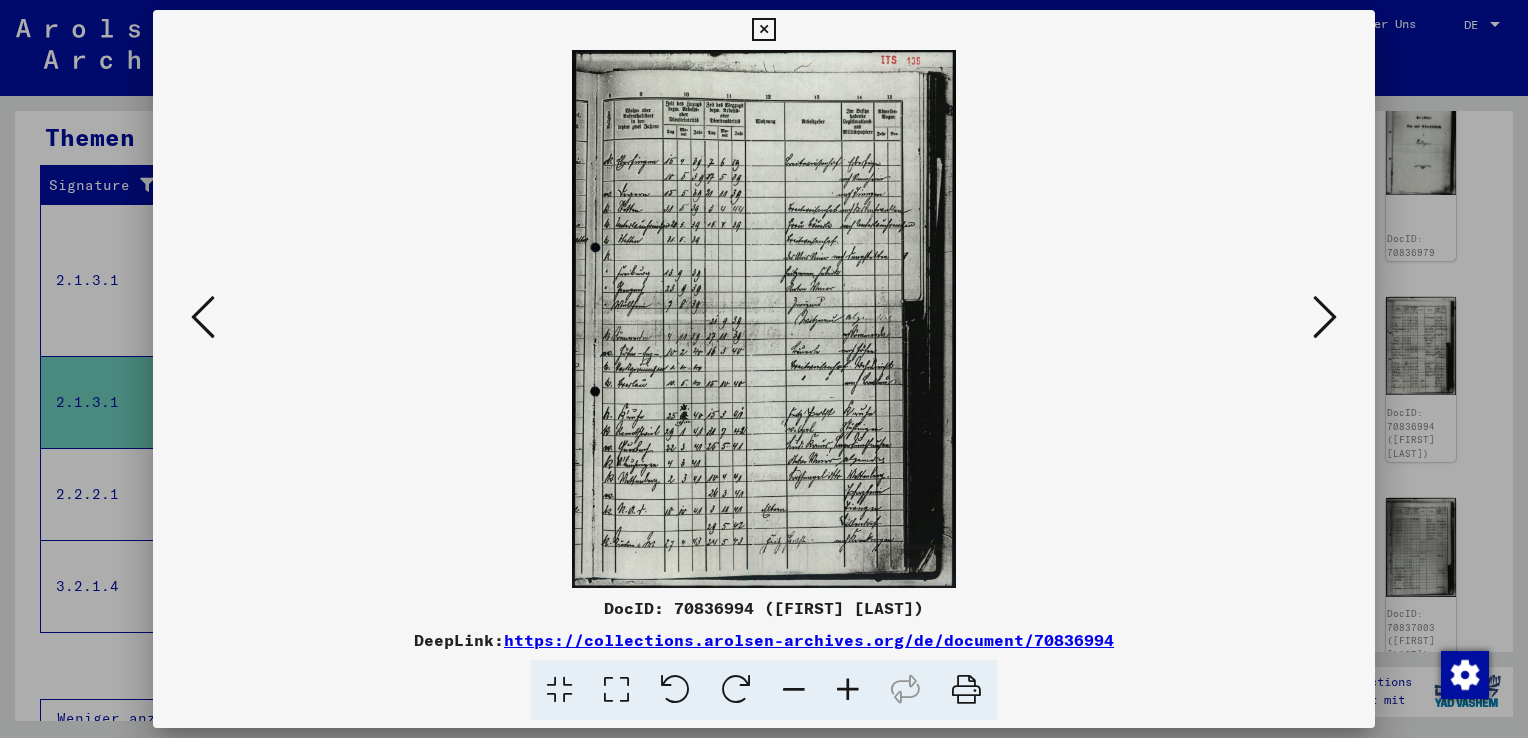 click at bounding box center [1325, 317] 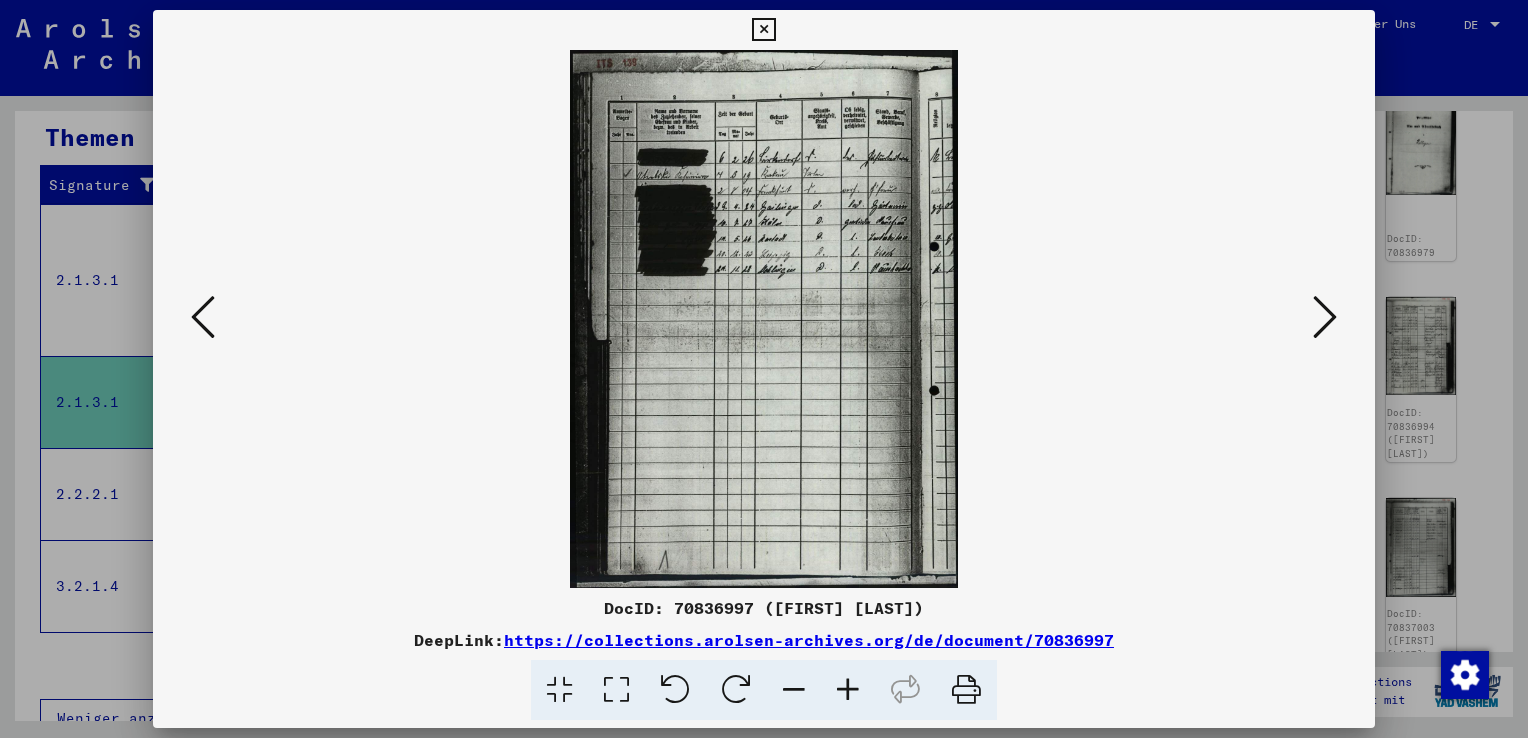 click at bounding box center [1325, 317] 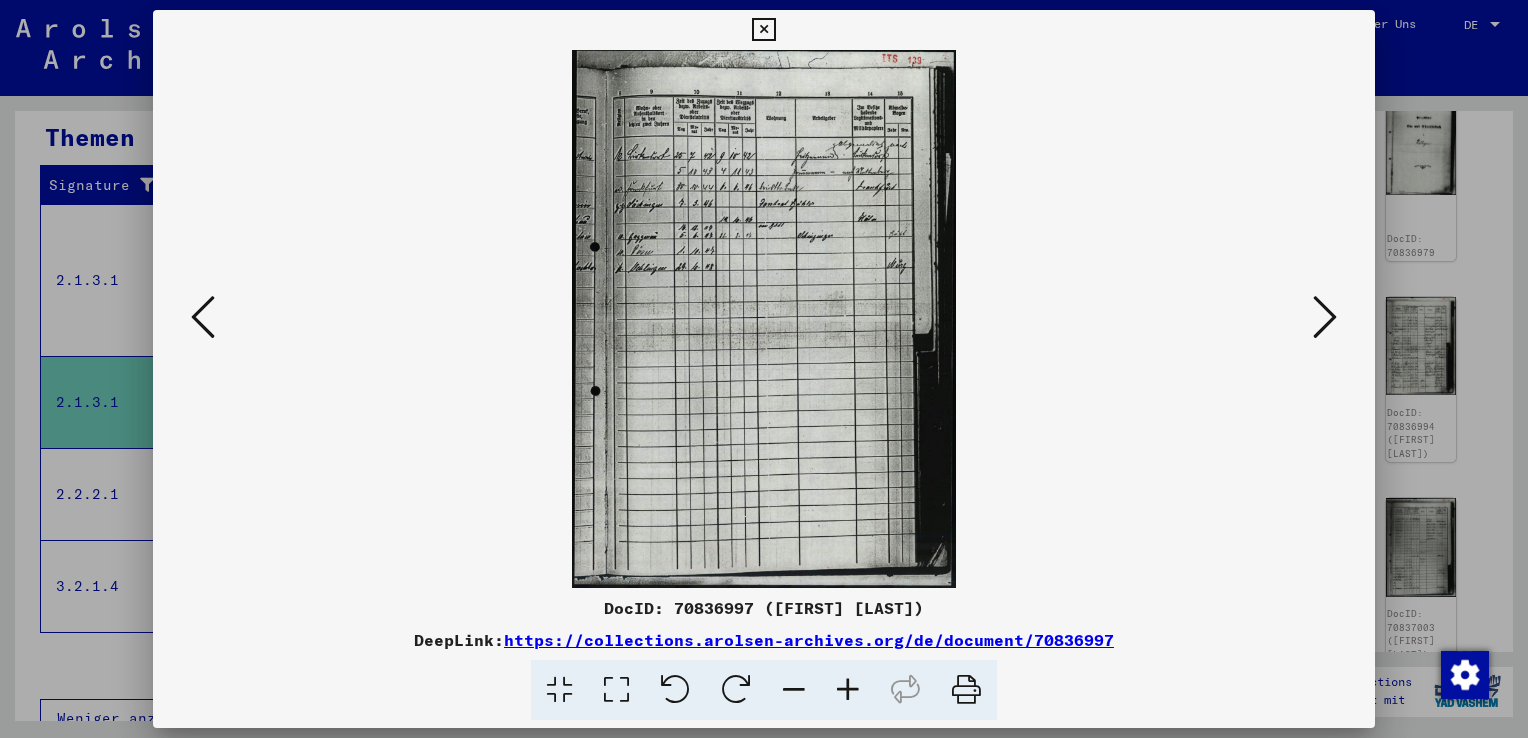 click at bounding box center [1325, 317] 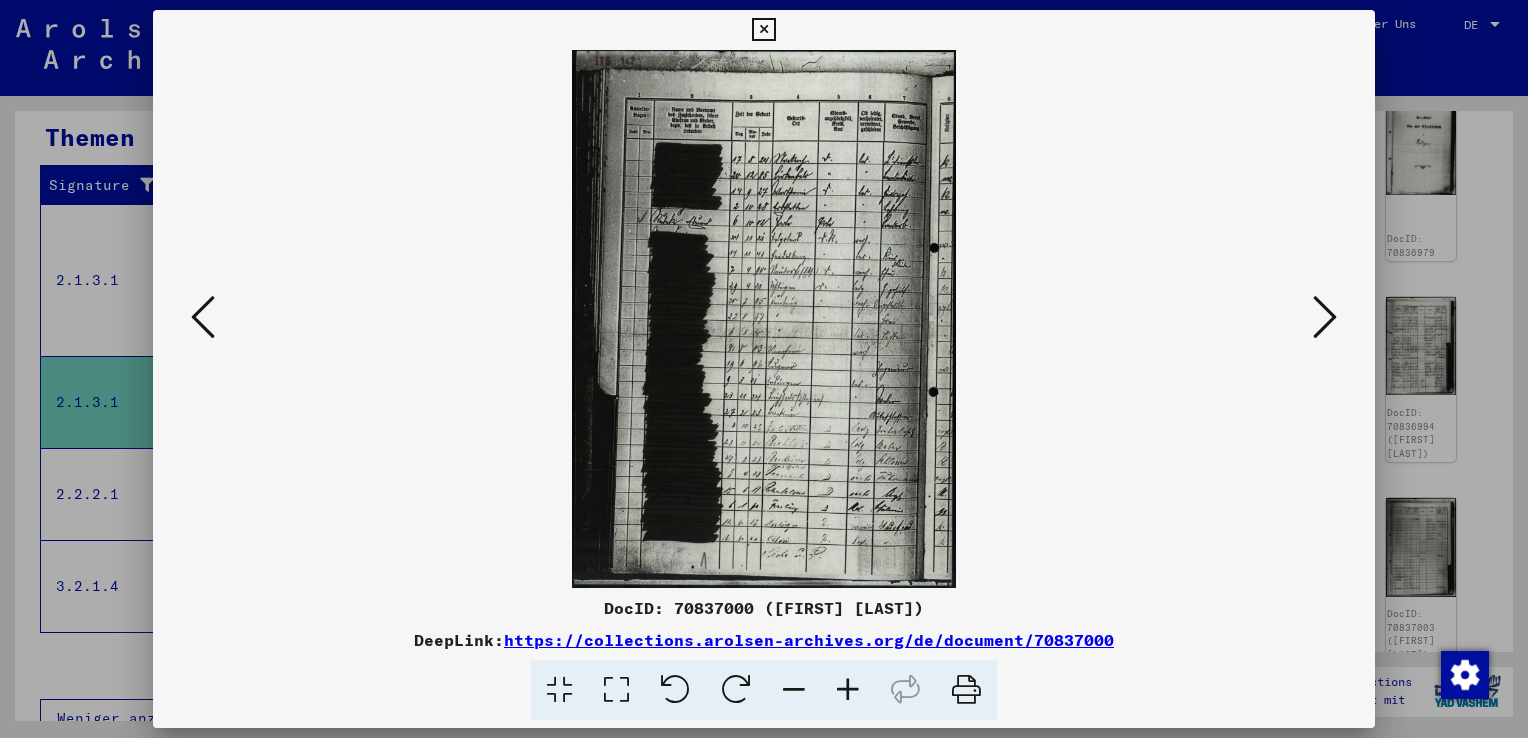 click at bounding box center (848, 690) 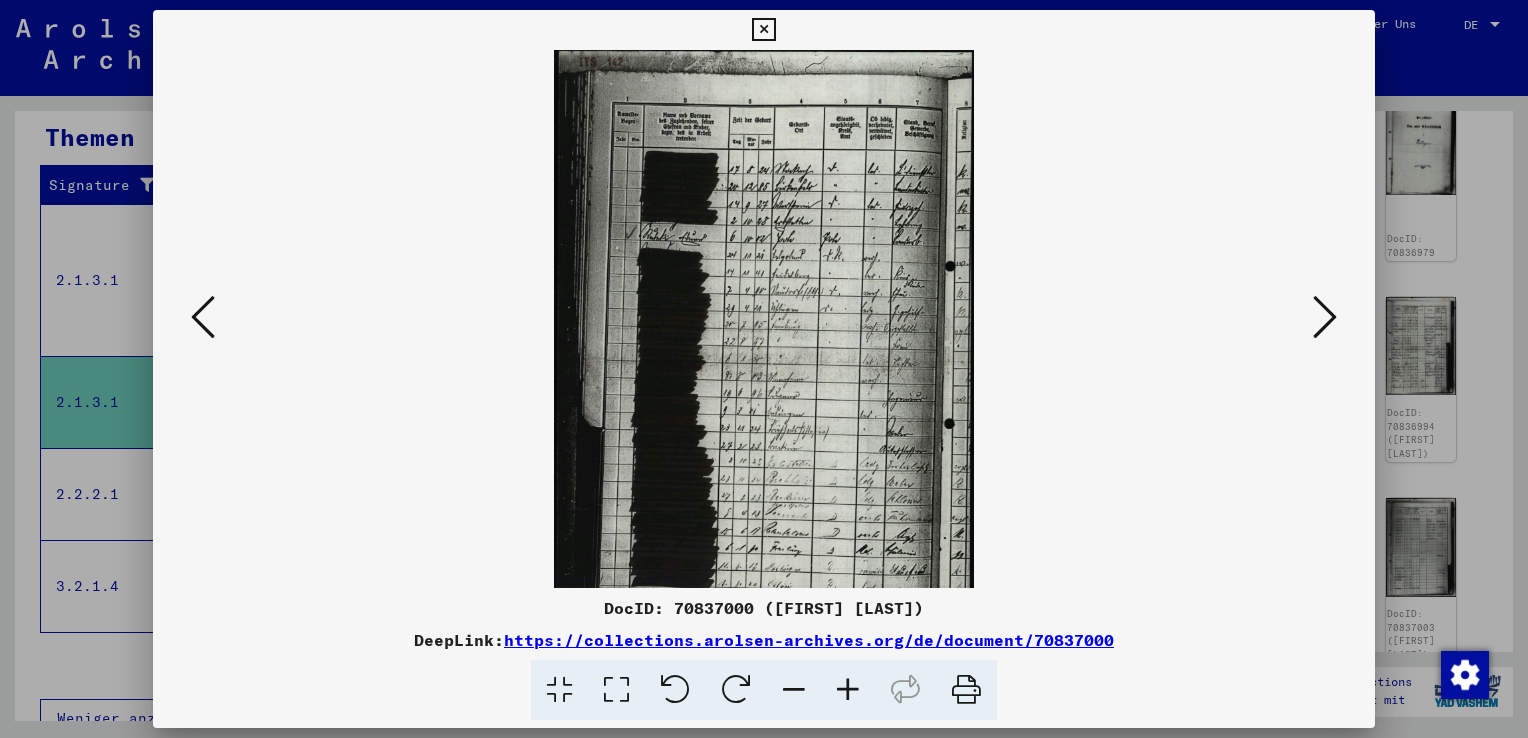 click at bounding box center [848, 690] 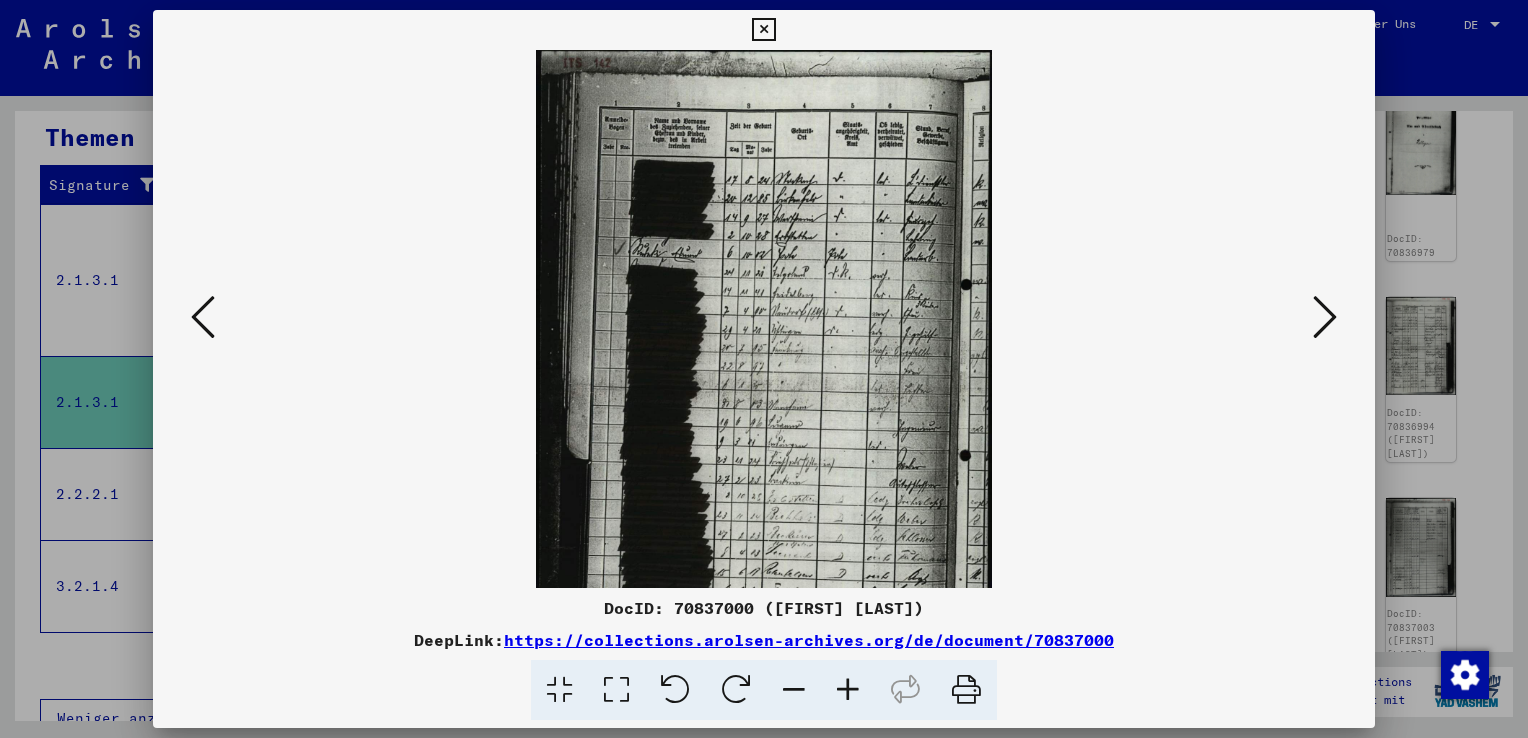 click at bounding box center [848, 690] 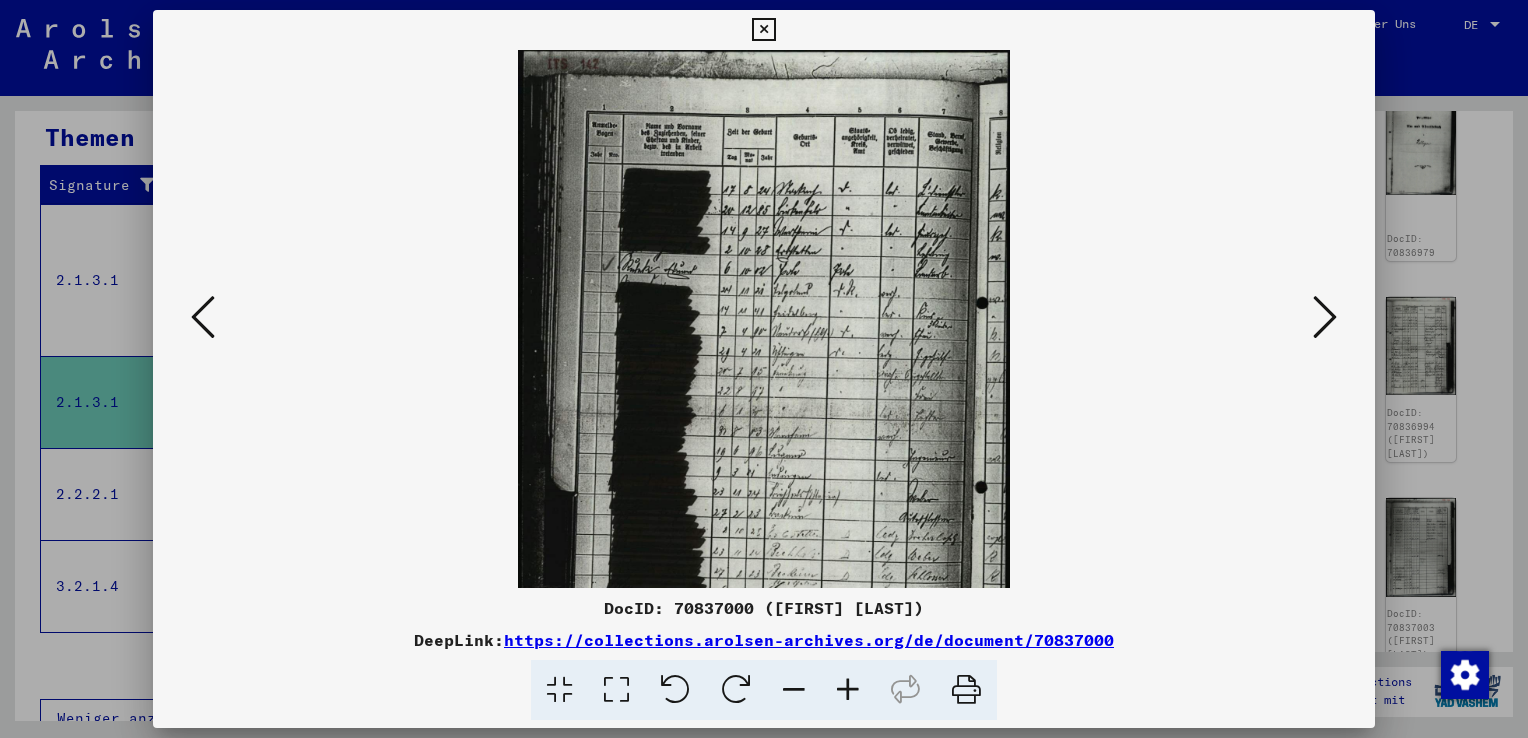 click at bounding box center [848, 690] 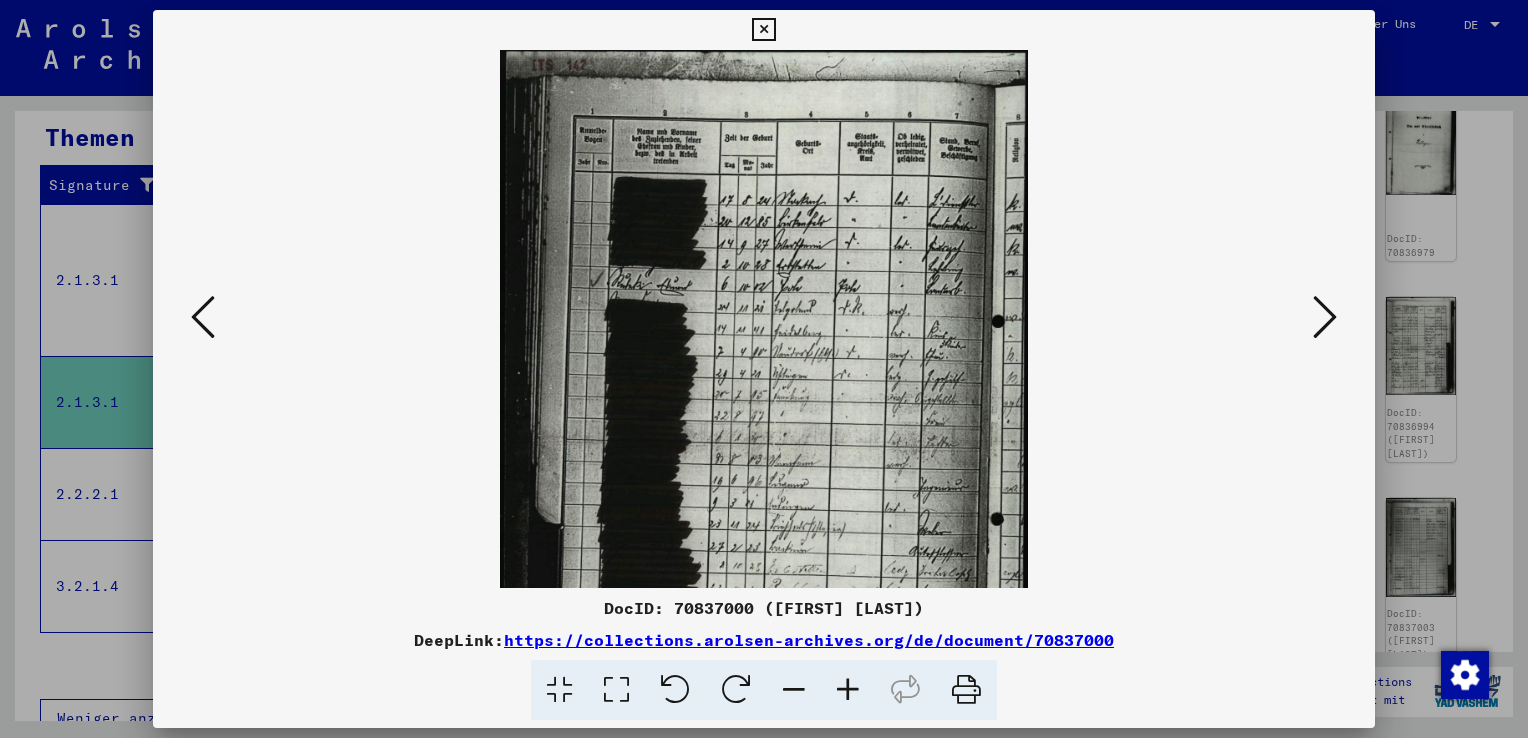 click at bounding box center [848, 690] 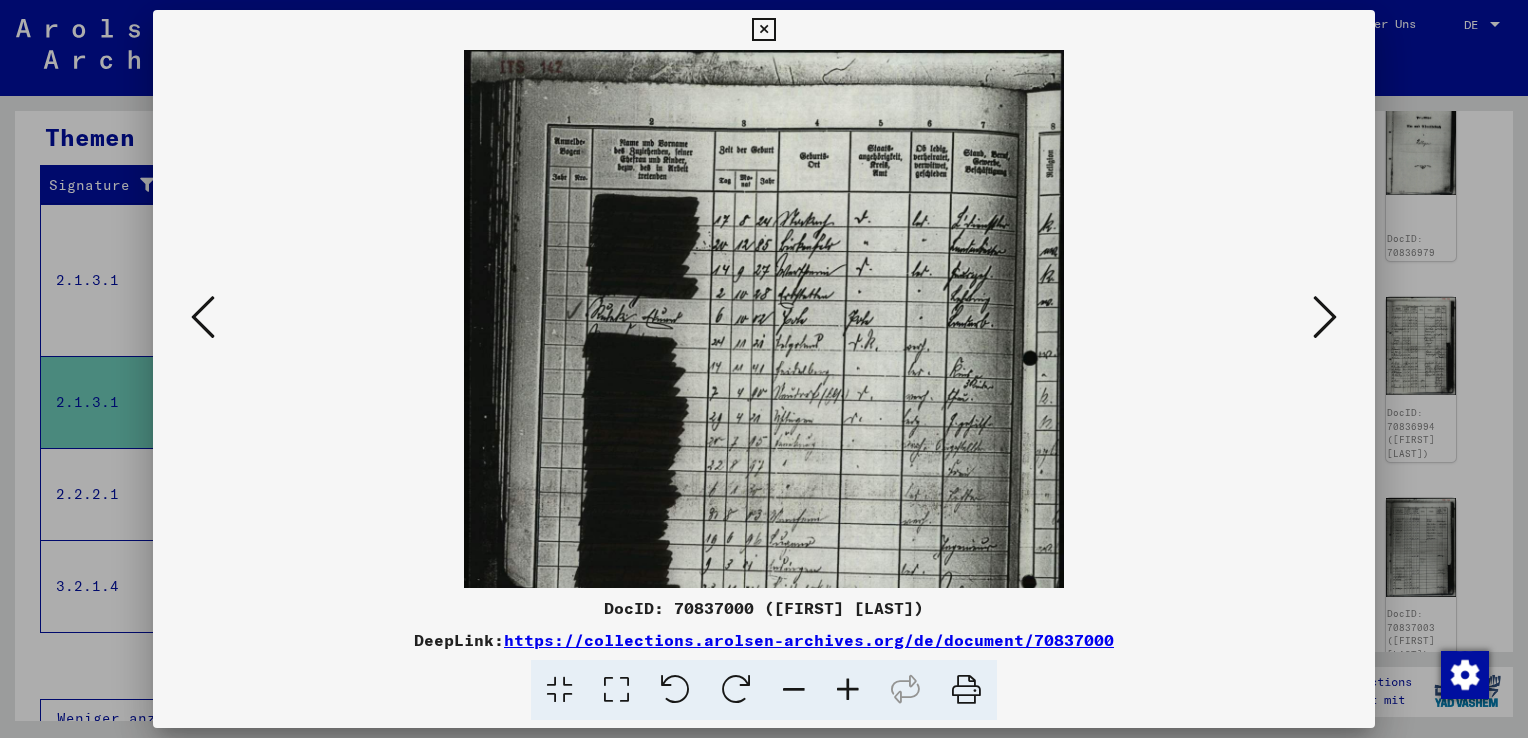 click at bounding box center [848, 690] 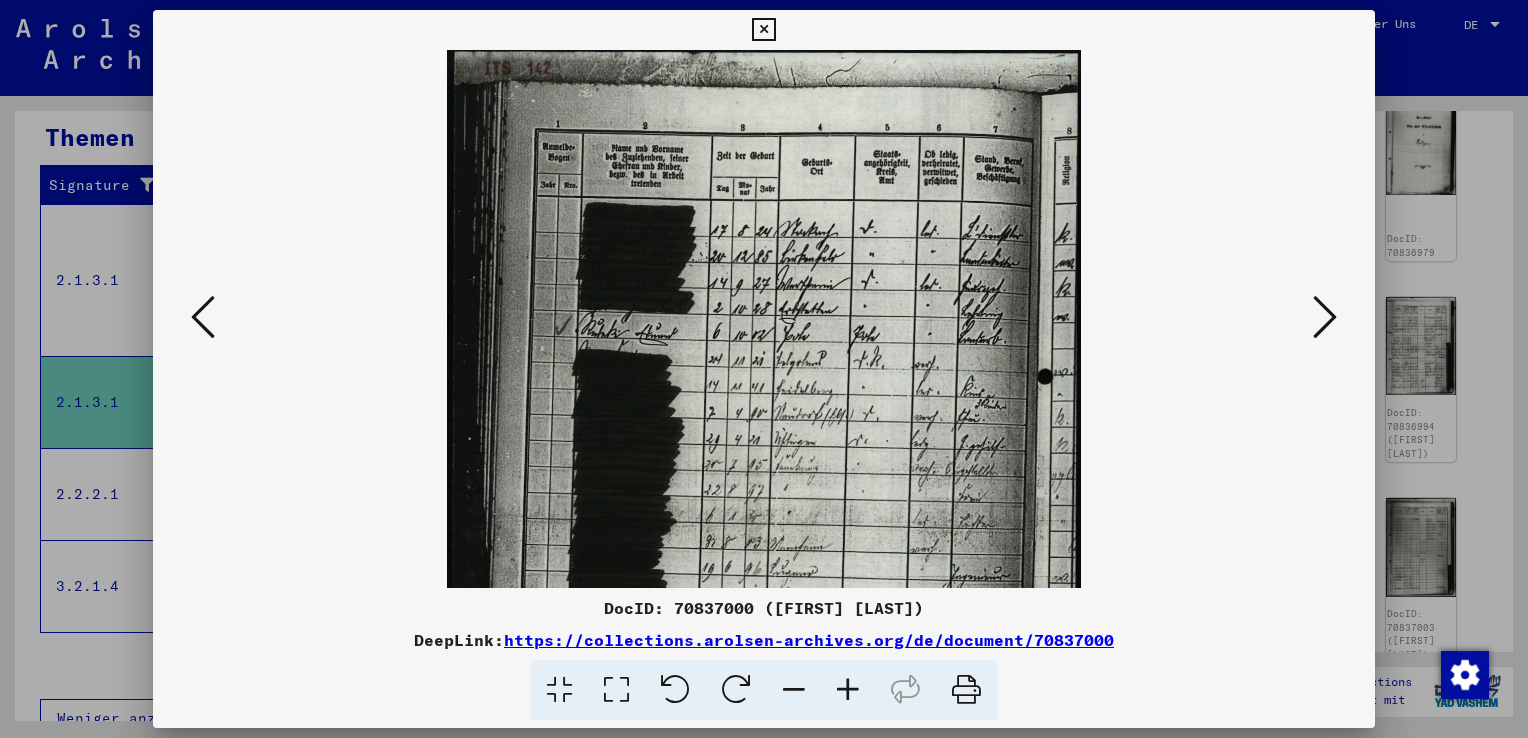click at bounding box center [848, 690] 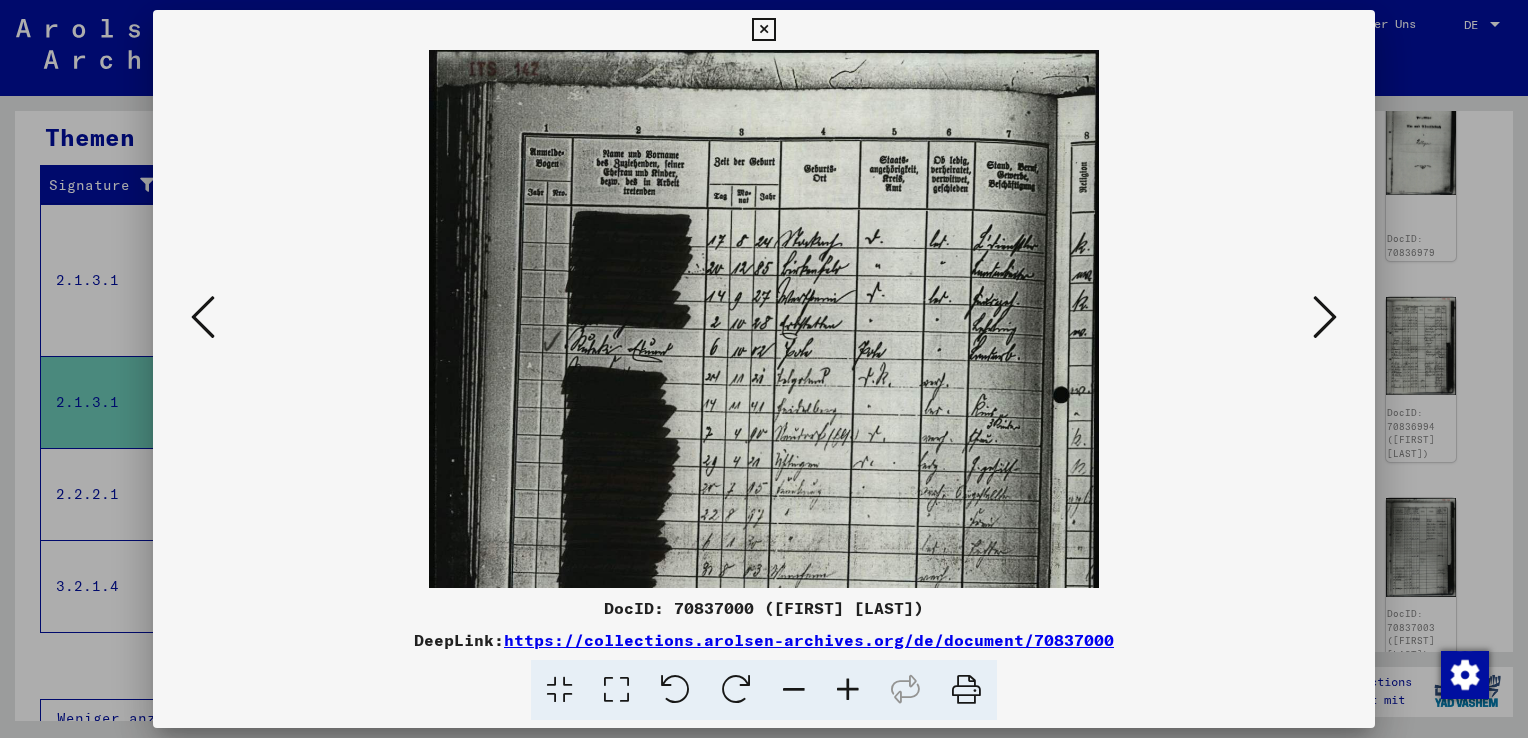 click at bounding box center [848, 690] 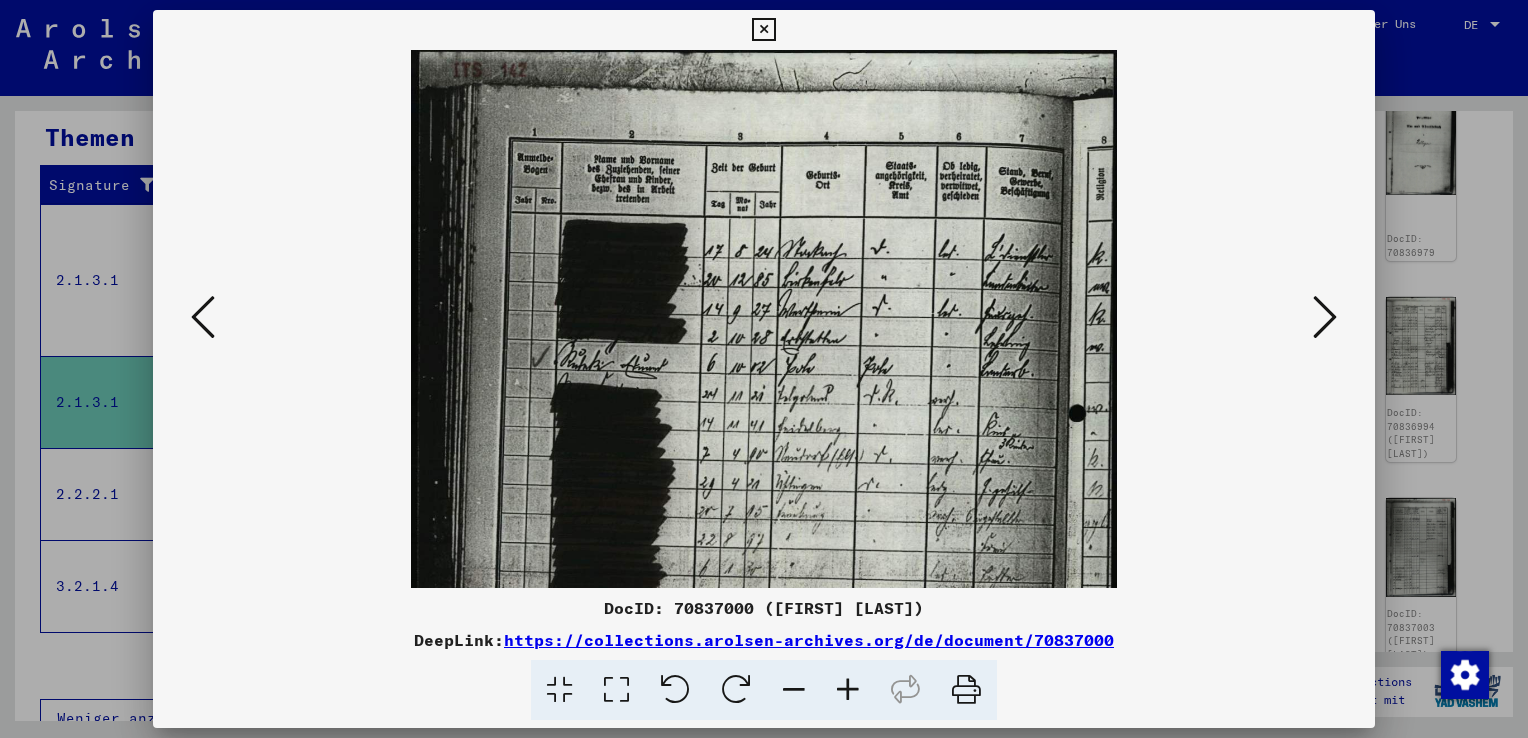 click at bounding box center [848, 690] 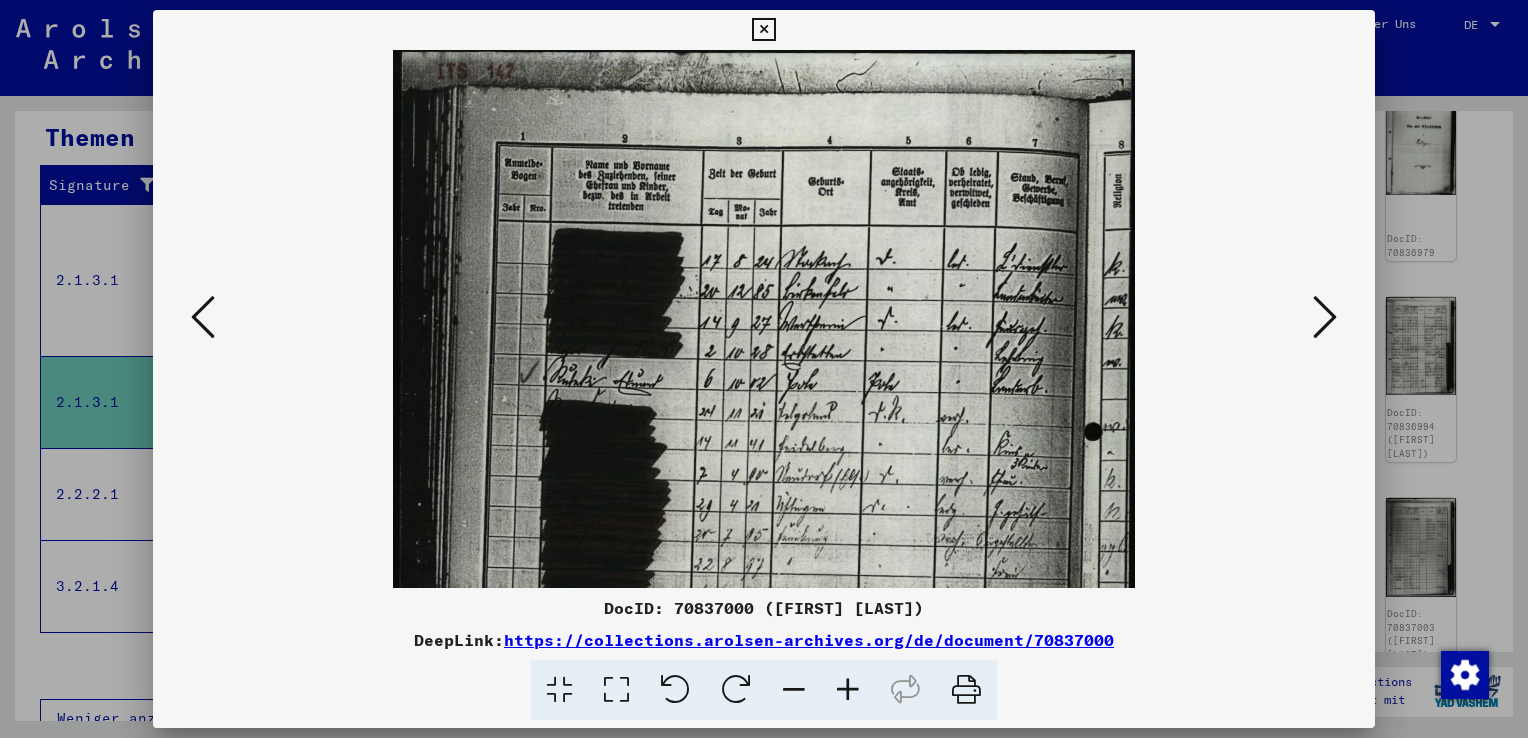 click at bounding box center (848, 690) 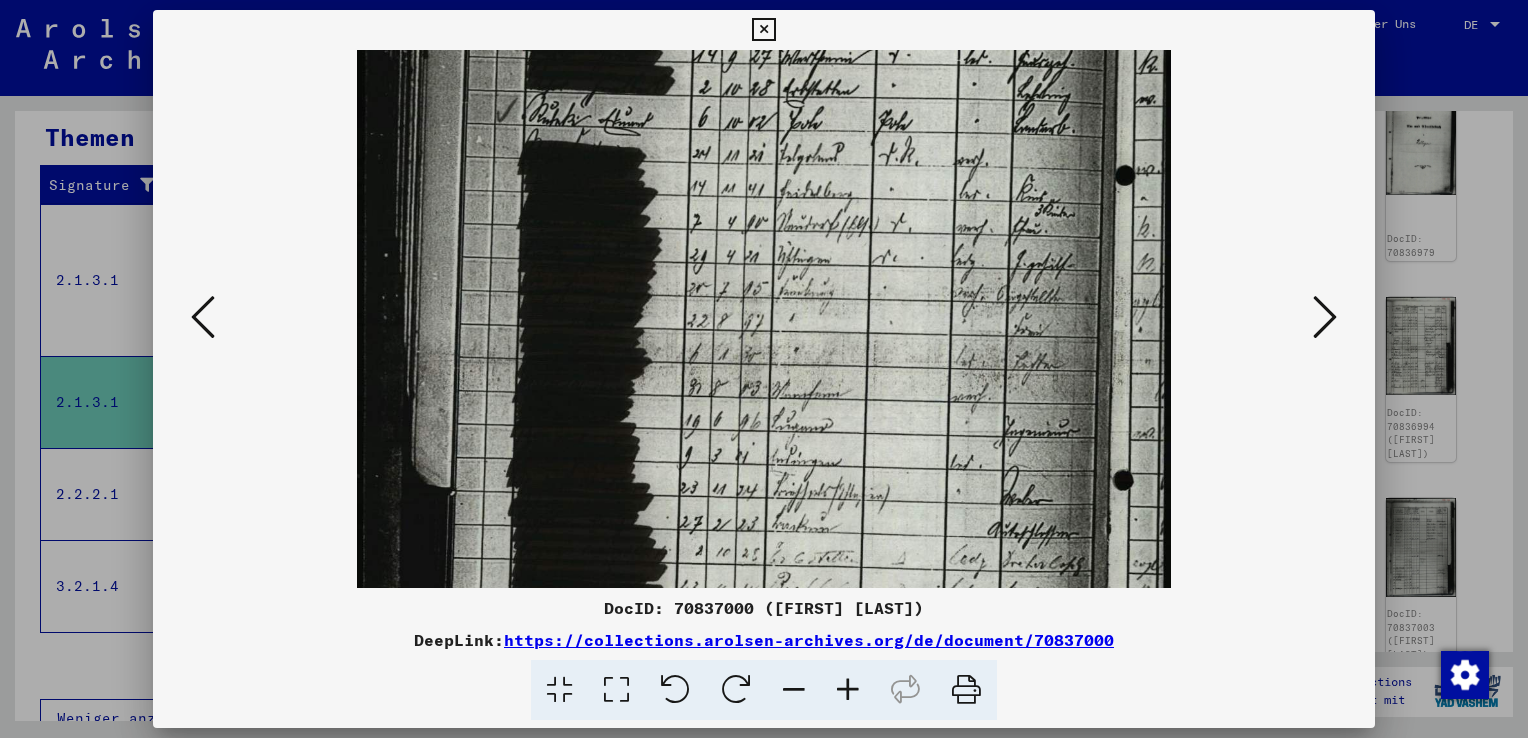 drag, startPoint x: 925, startPoint y: 448, endPoint x: 907, endPoint y: 158, distance: 290.55807 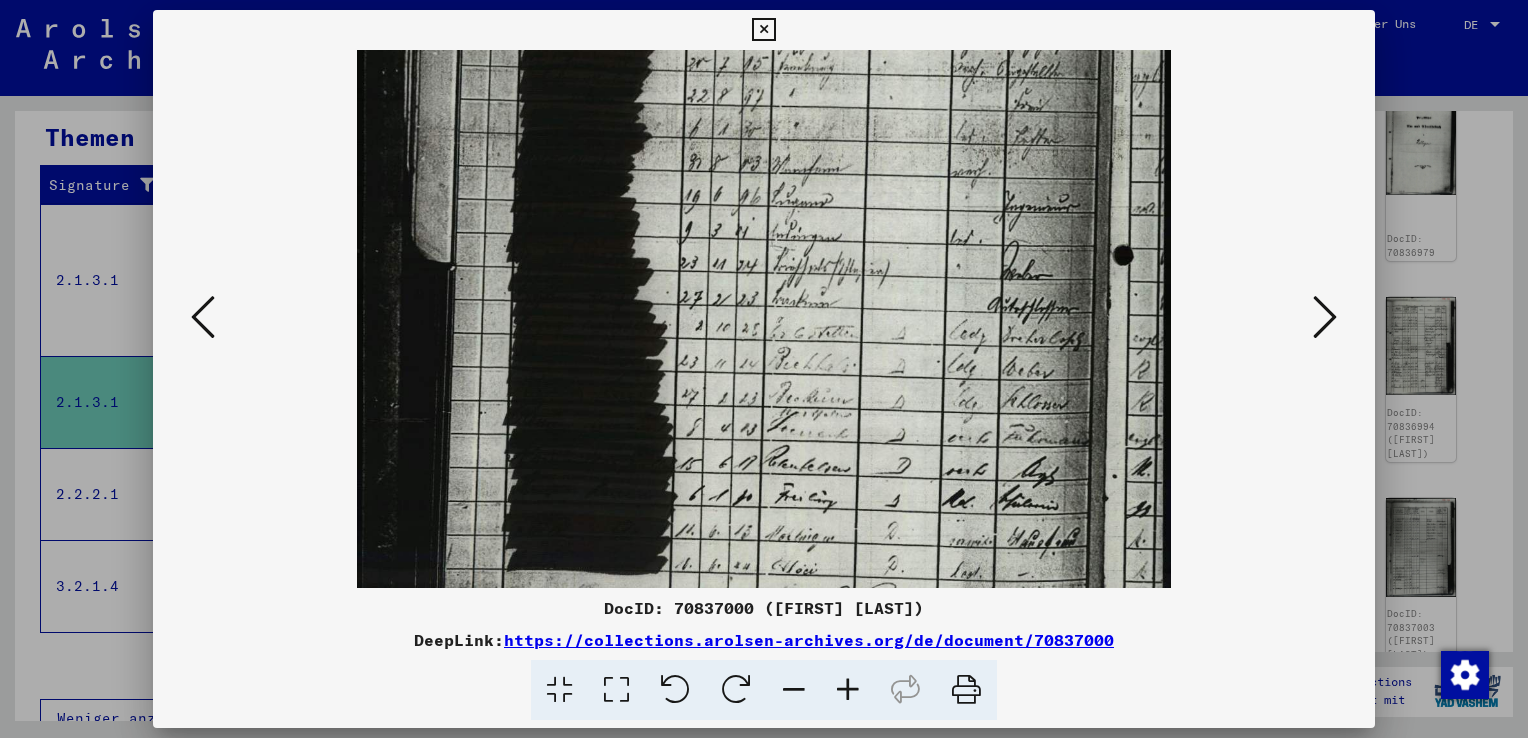 drag, startPoint x: 920, startPoint y: 399, endPoint x: 911, endPoint y: 173, distance: 226.17914 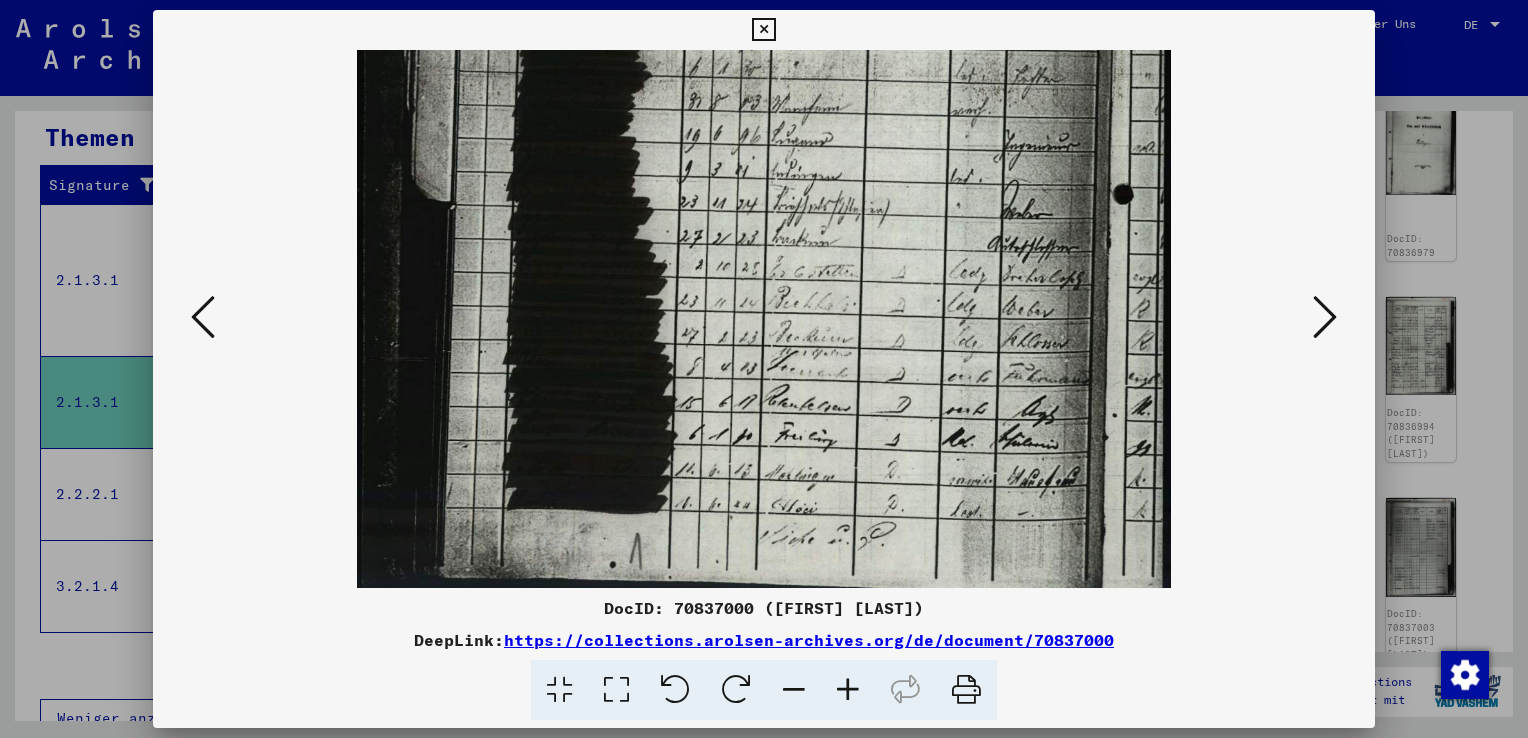 scroll, scrollTop: 600, scrollLeft: 0, axis: vertical 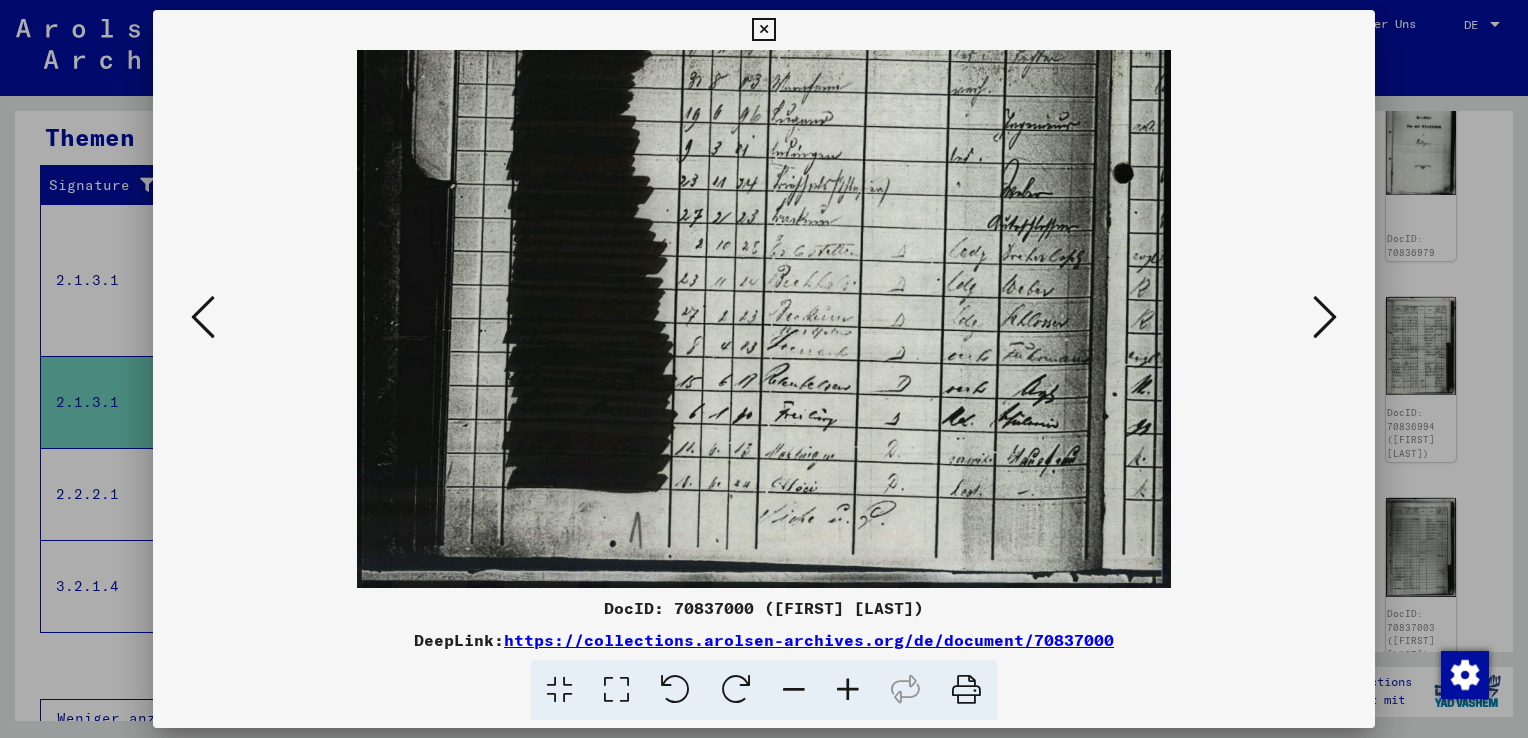 drag, startPoint x: 958, startPoint y: 472, endPoint x: 960, endPoint y: 340, distance: 132.01515 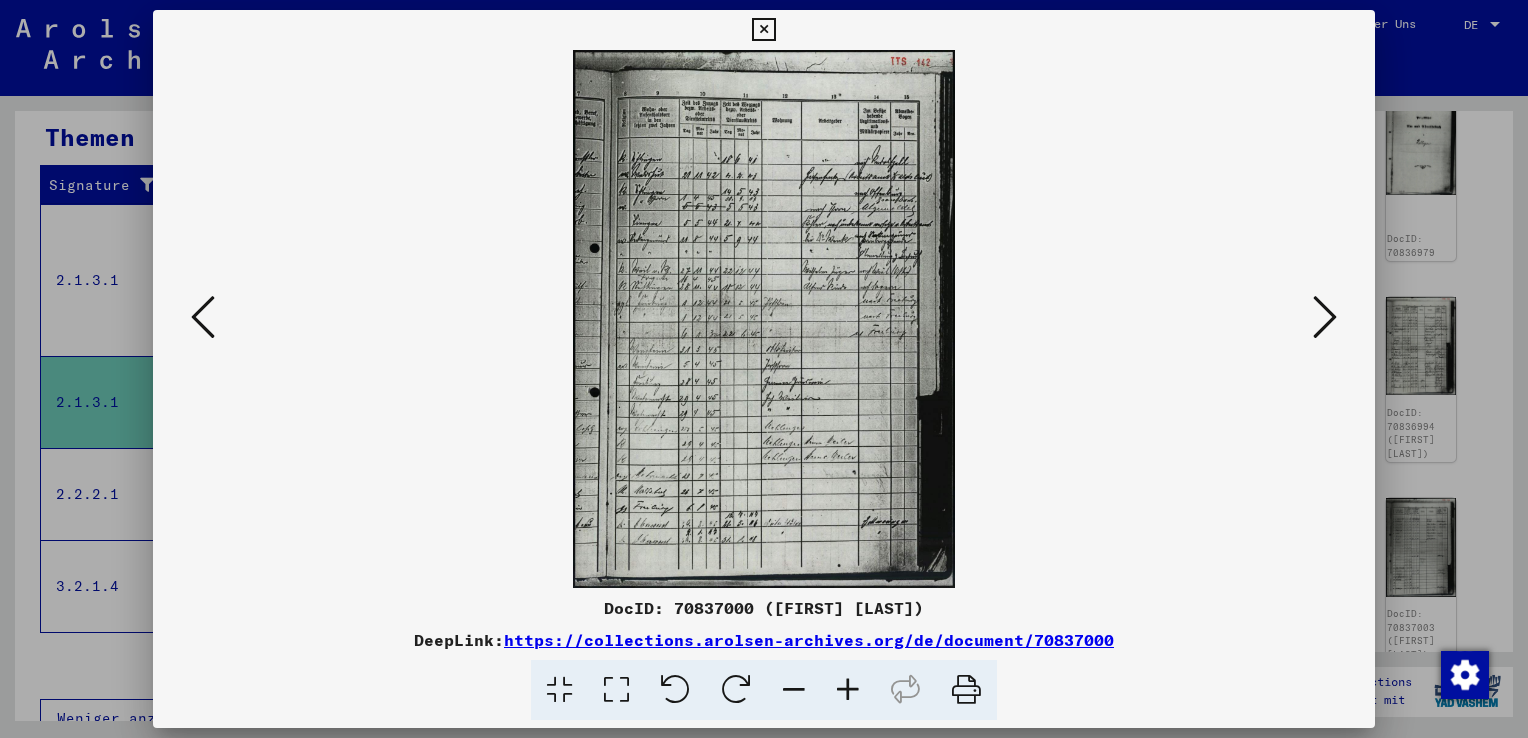 click at bounding box center (848, 690) 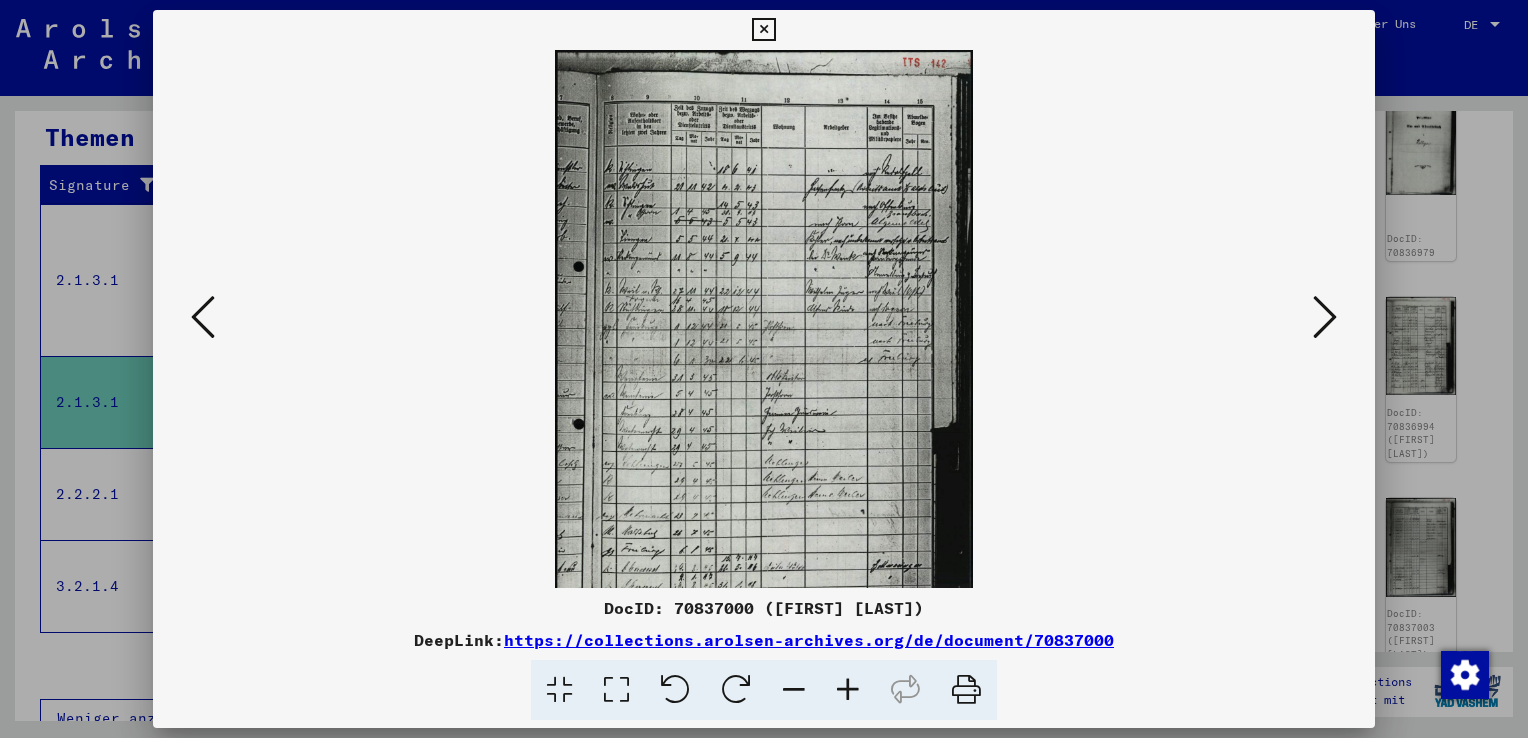 click at bounding box center (848, 690) 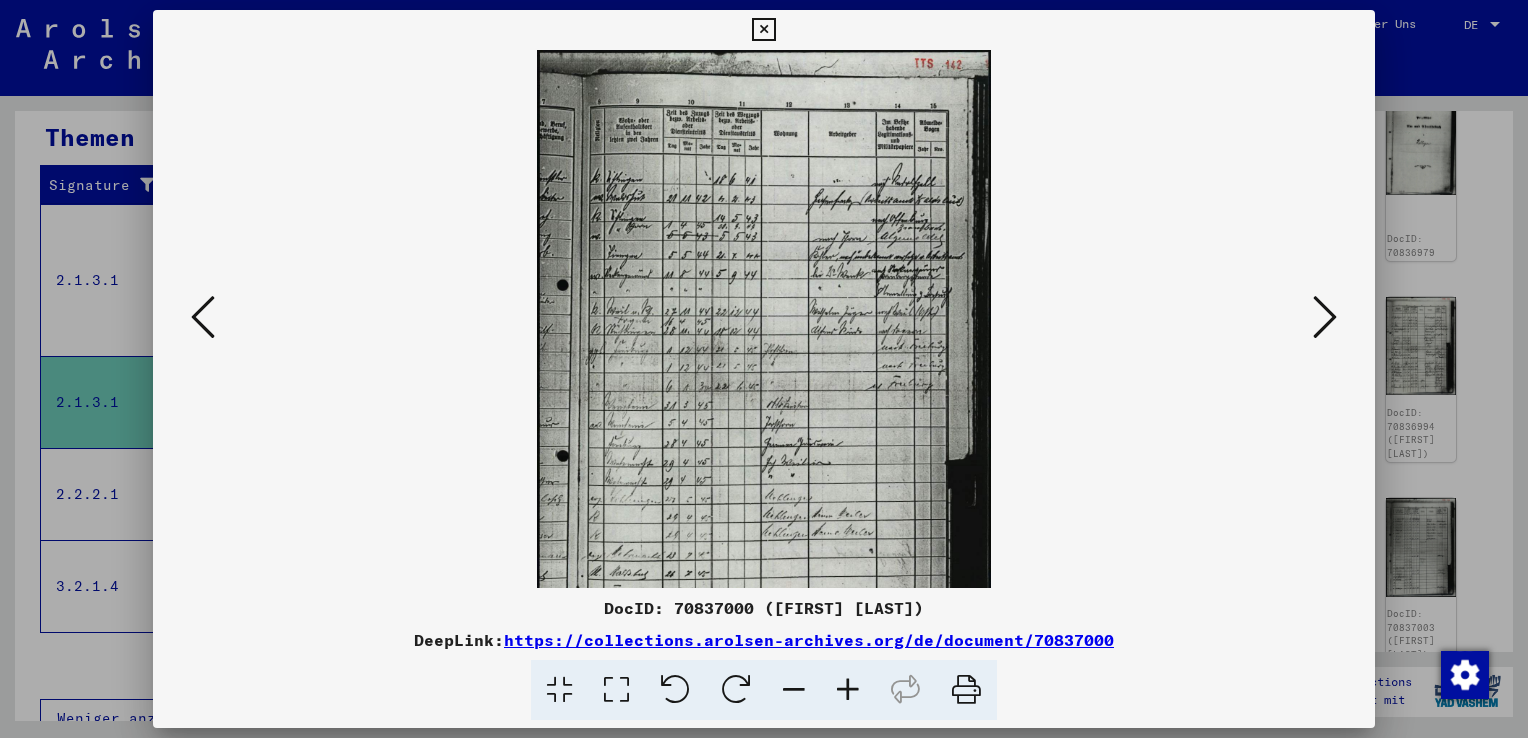 click at bounding box center [848, 690] 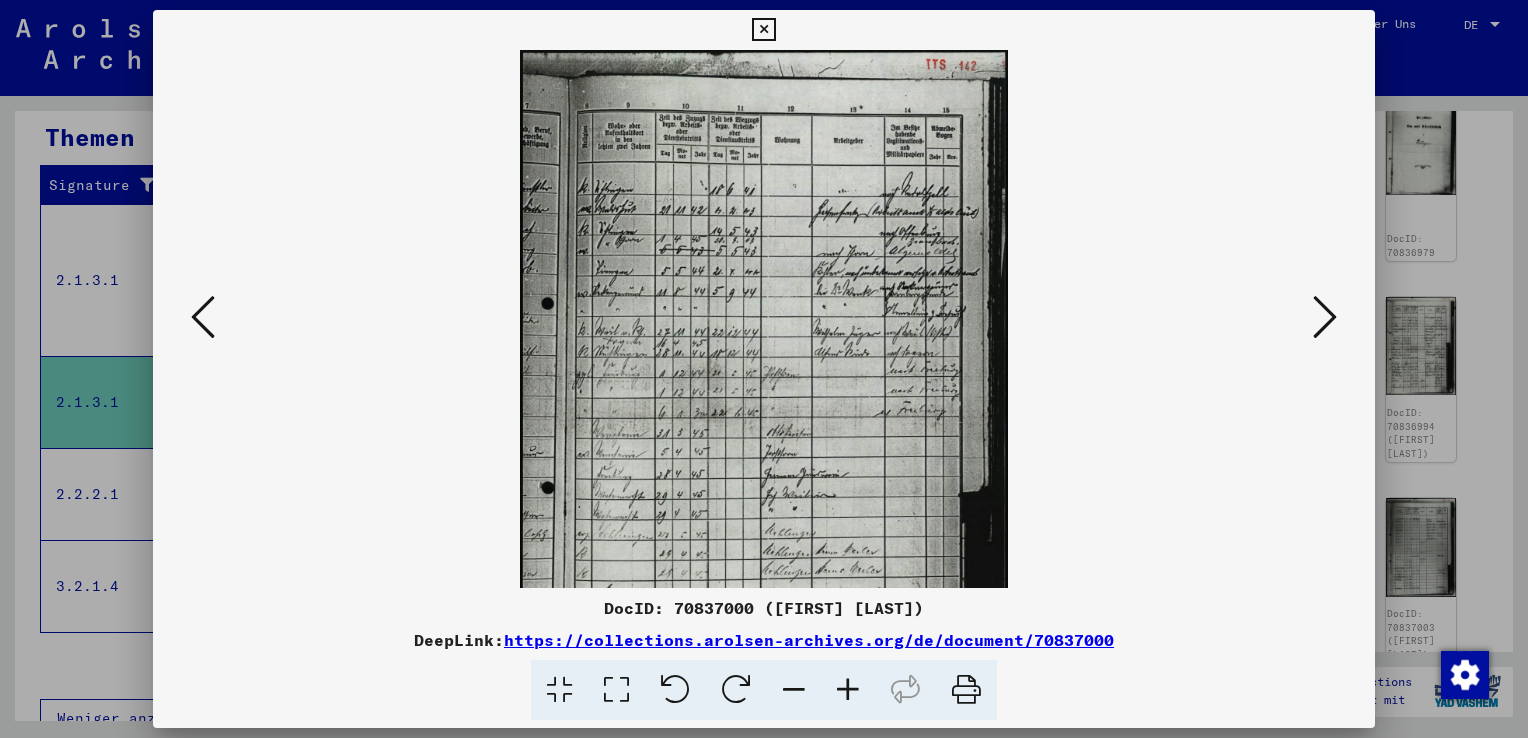 click at bounding box center [848, 690] 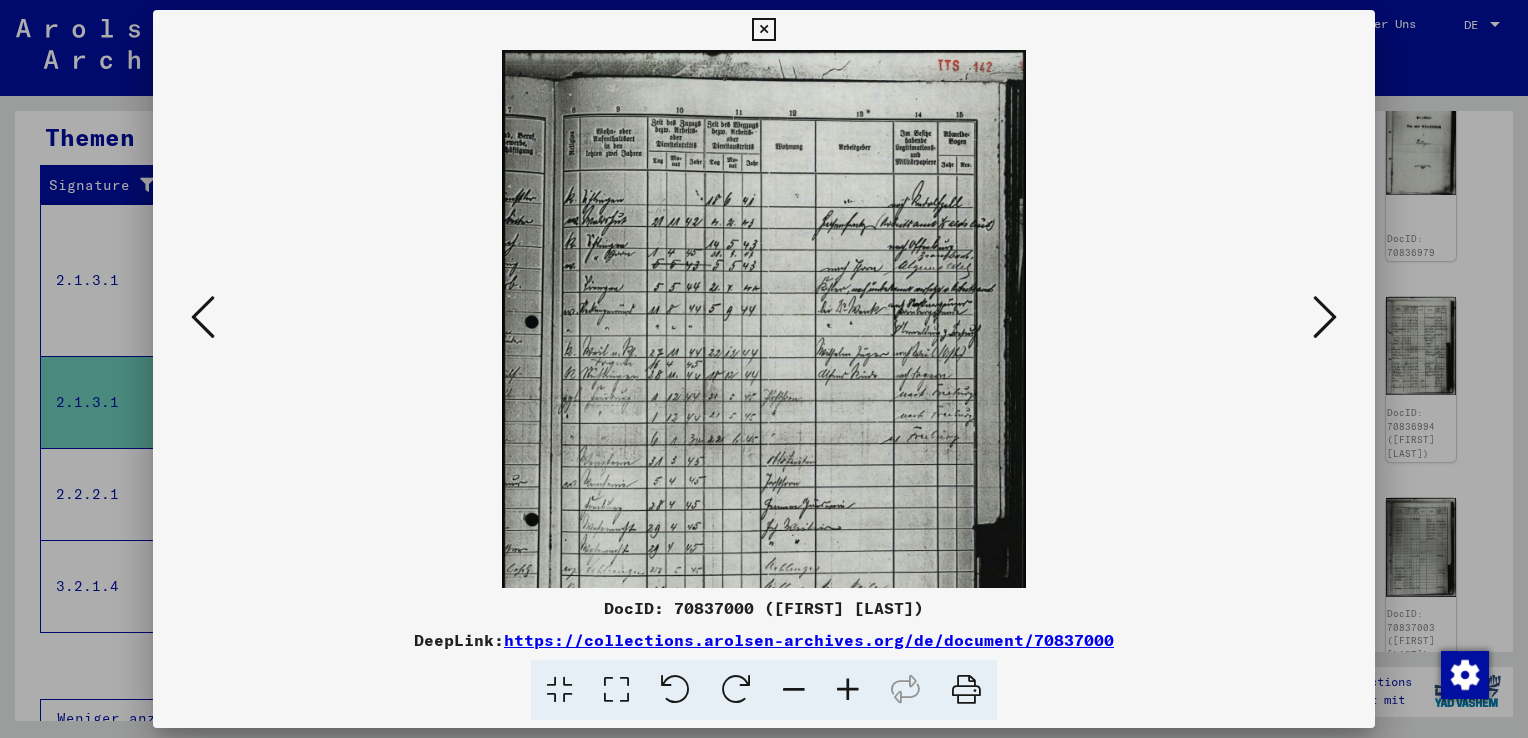 click at bounding box center (848, 690) 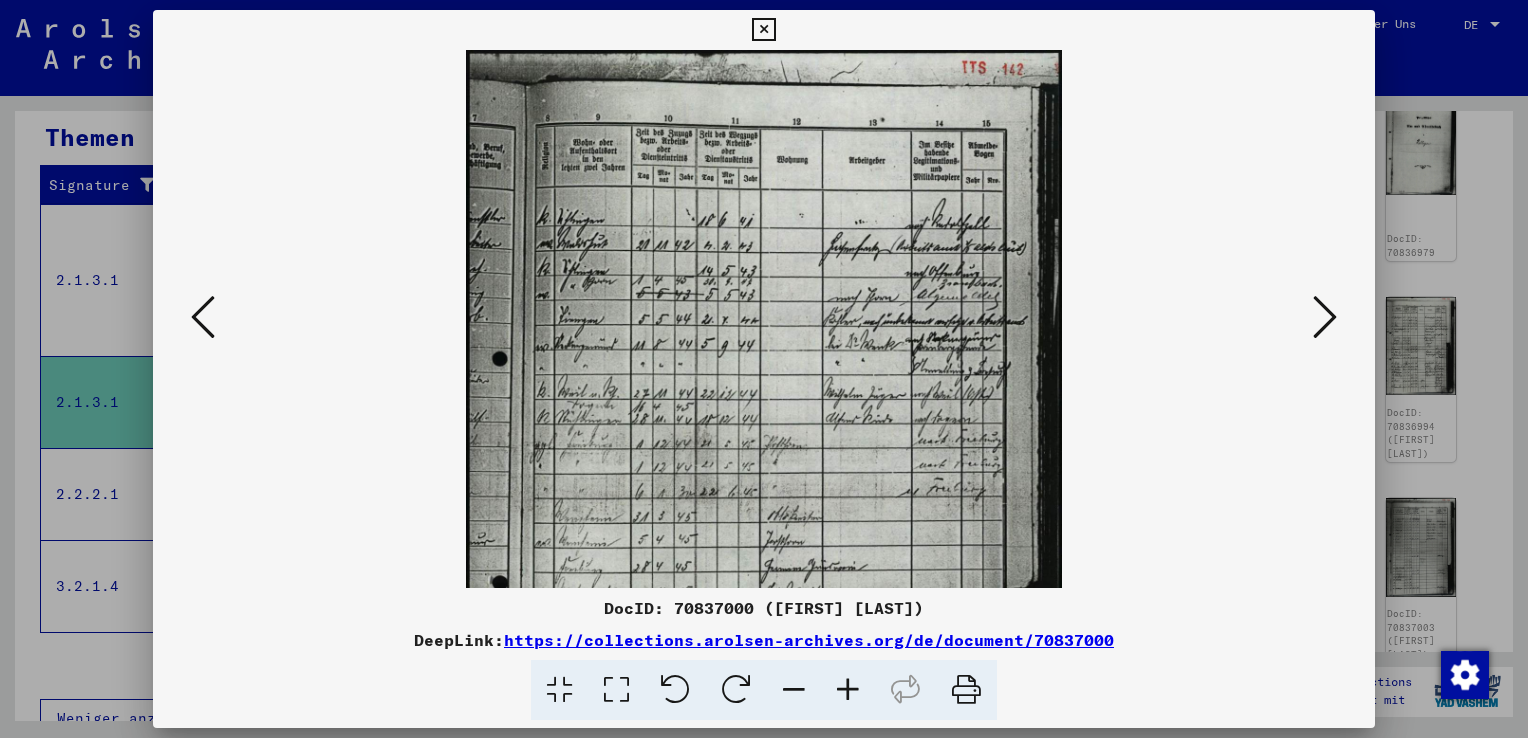 click at bounding box center [848, 690] 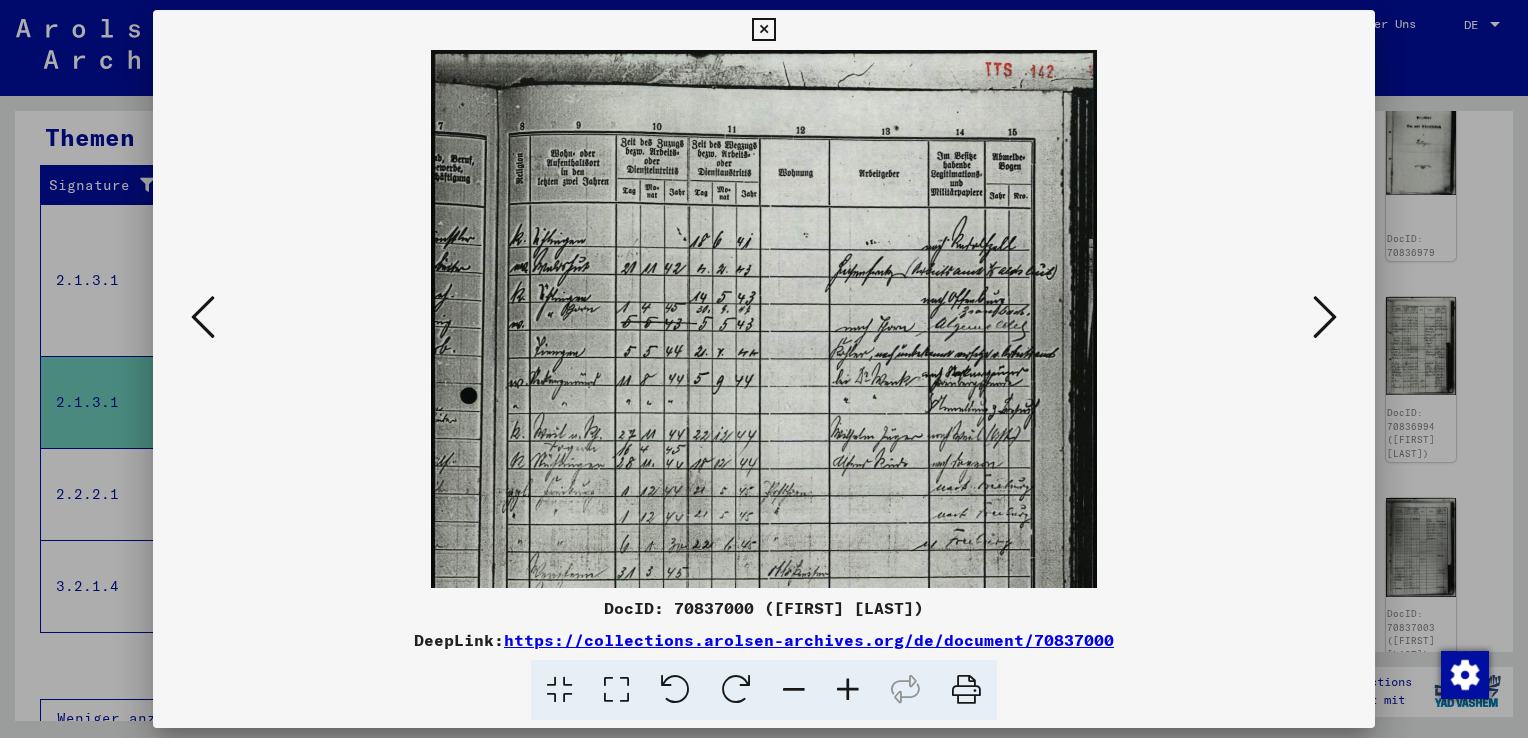 click at bounding box center (848, 690) 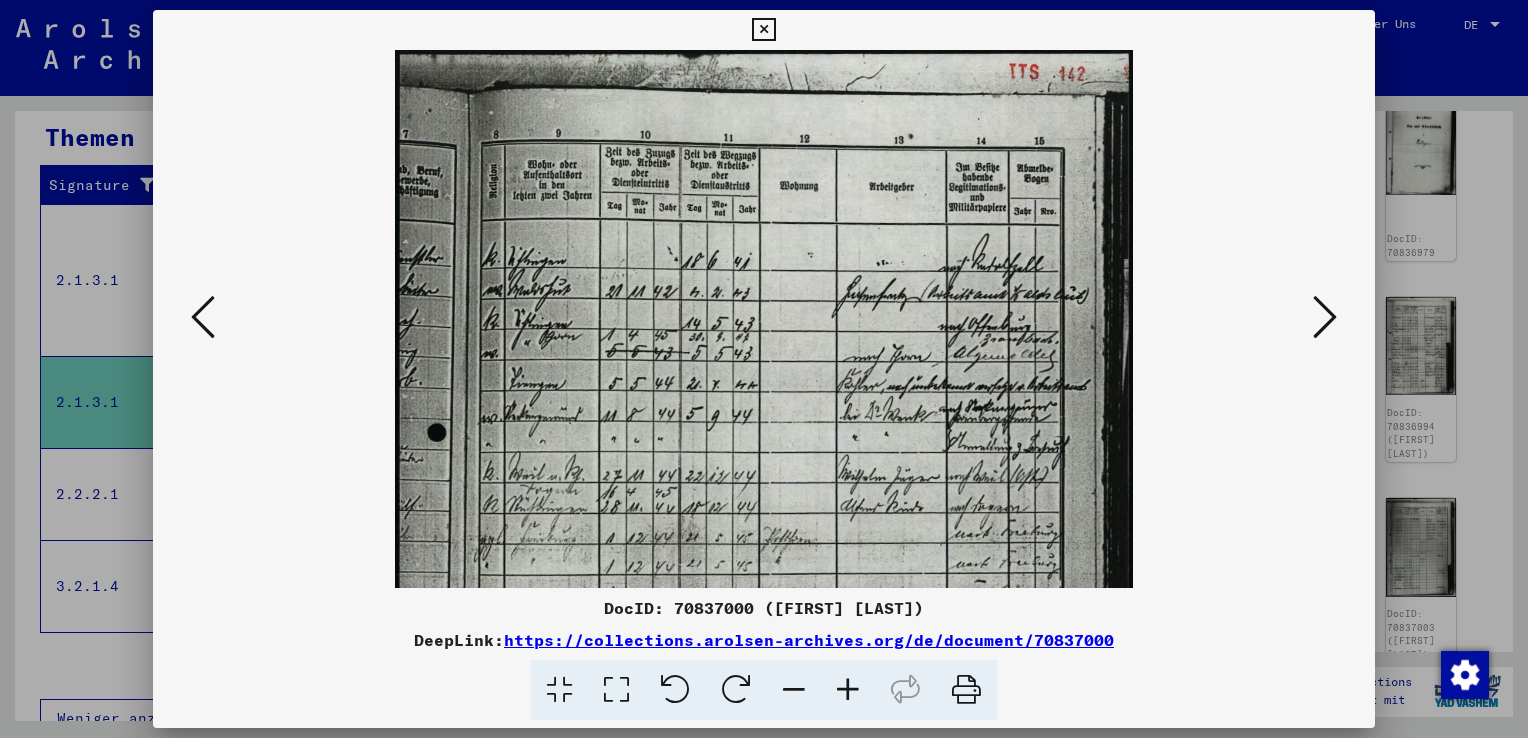click at bounding box center (848, 690) 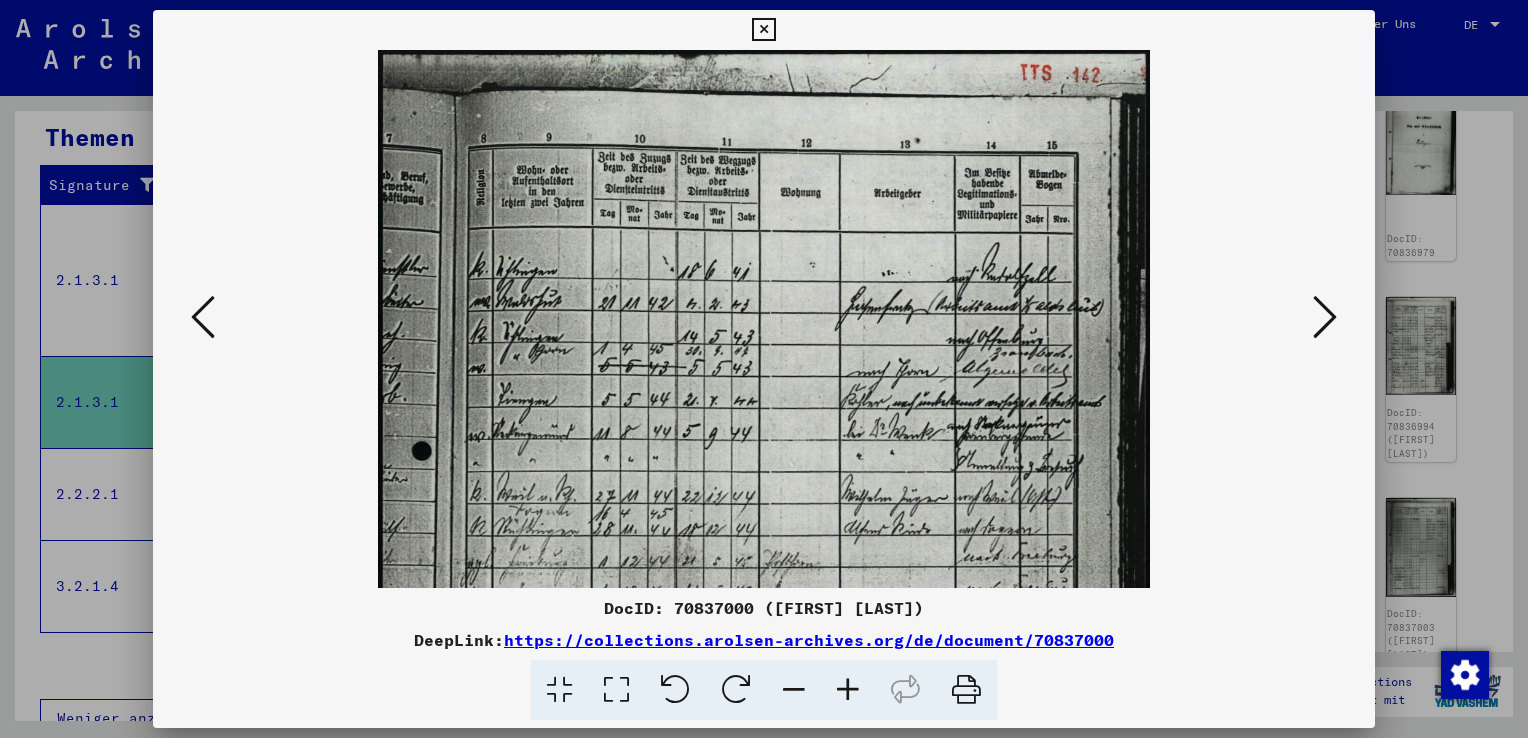 click at bounding box center [848, 690] 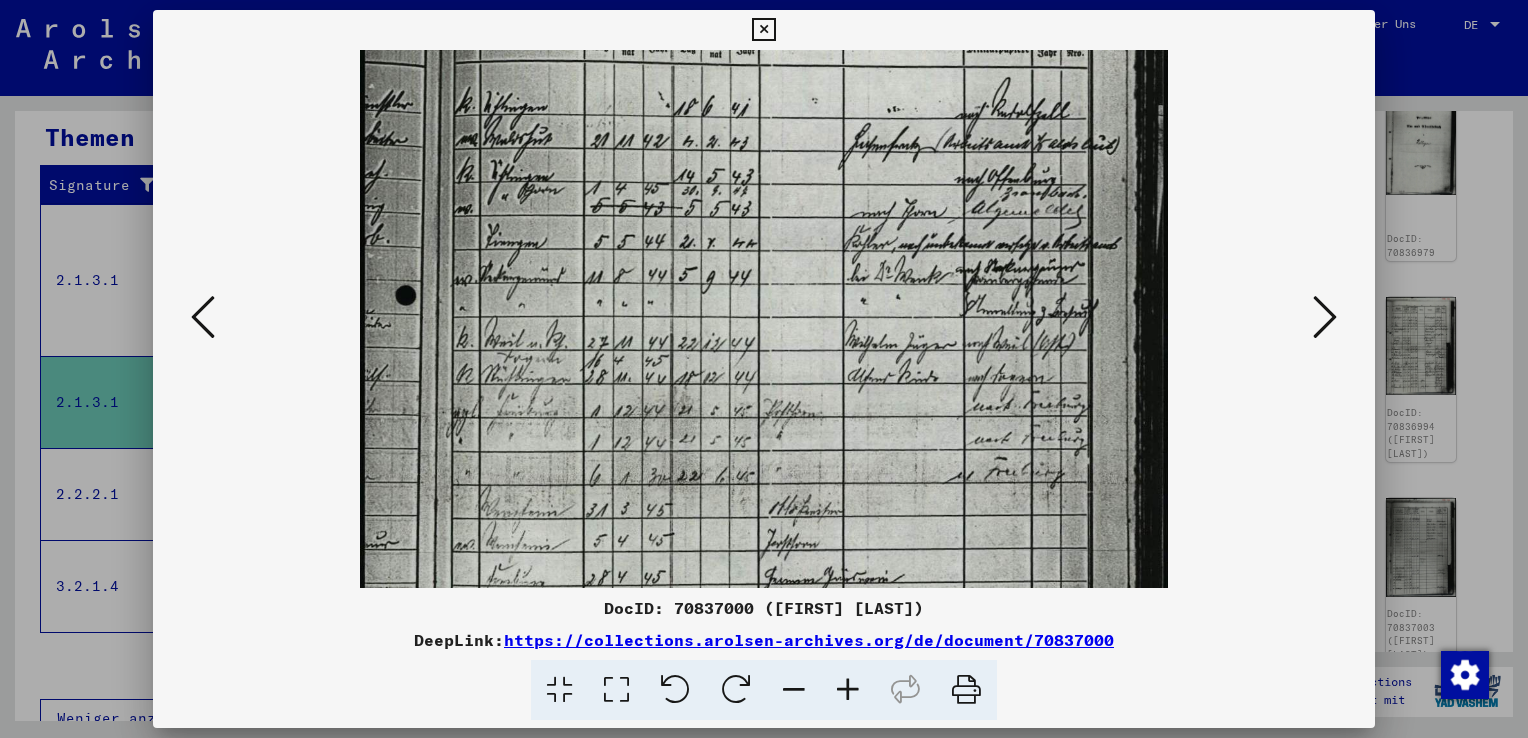 drag, startPoint x: 919, startPoint y: 465, endPoint x: 910, endPoint y: 298, distance: 167.24234 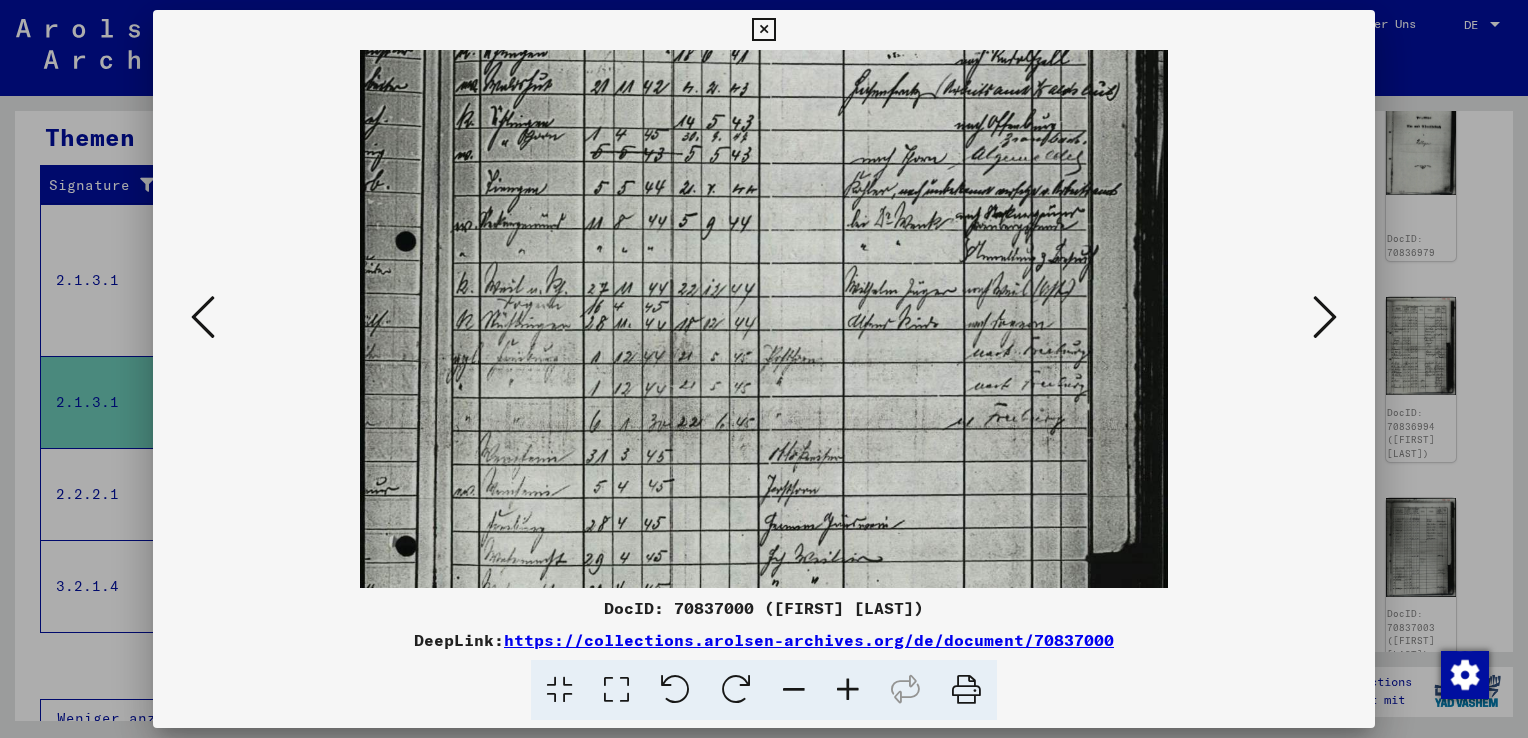drag, startPoint x: 910, startPoint y: 298, endPoint x: 914, endPoint y: 234, distance: 64.12488 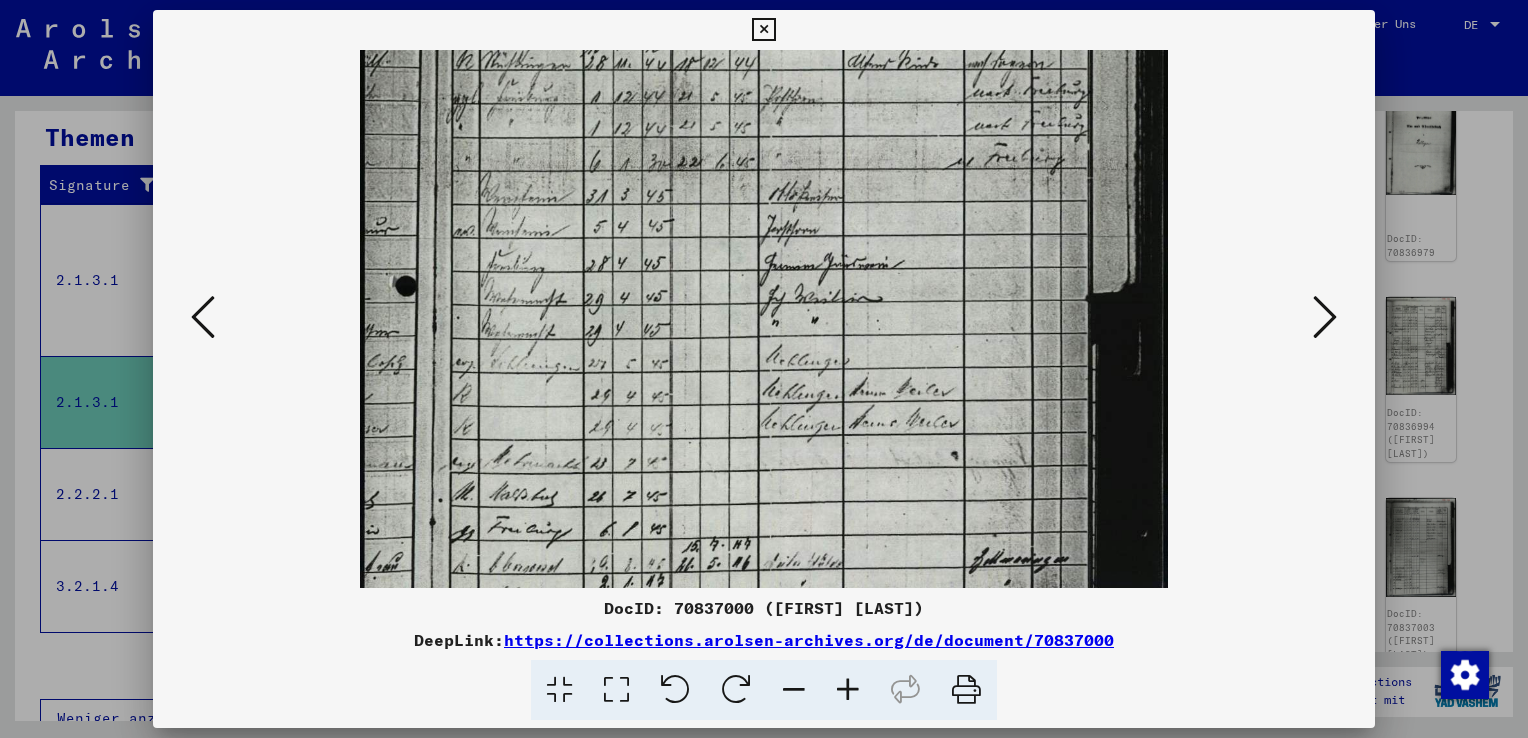 drag, startPoint x: 949, startPoint y: 436, endPoint x: 944, endPoint y: 183, distance: 253.04941 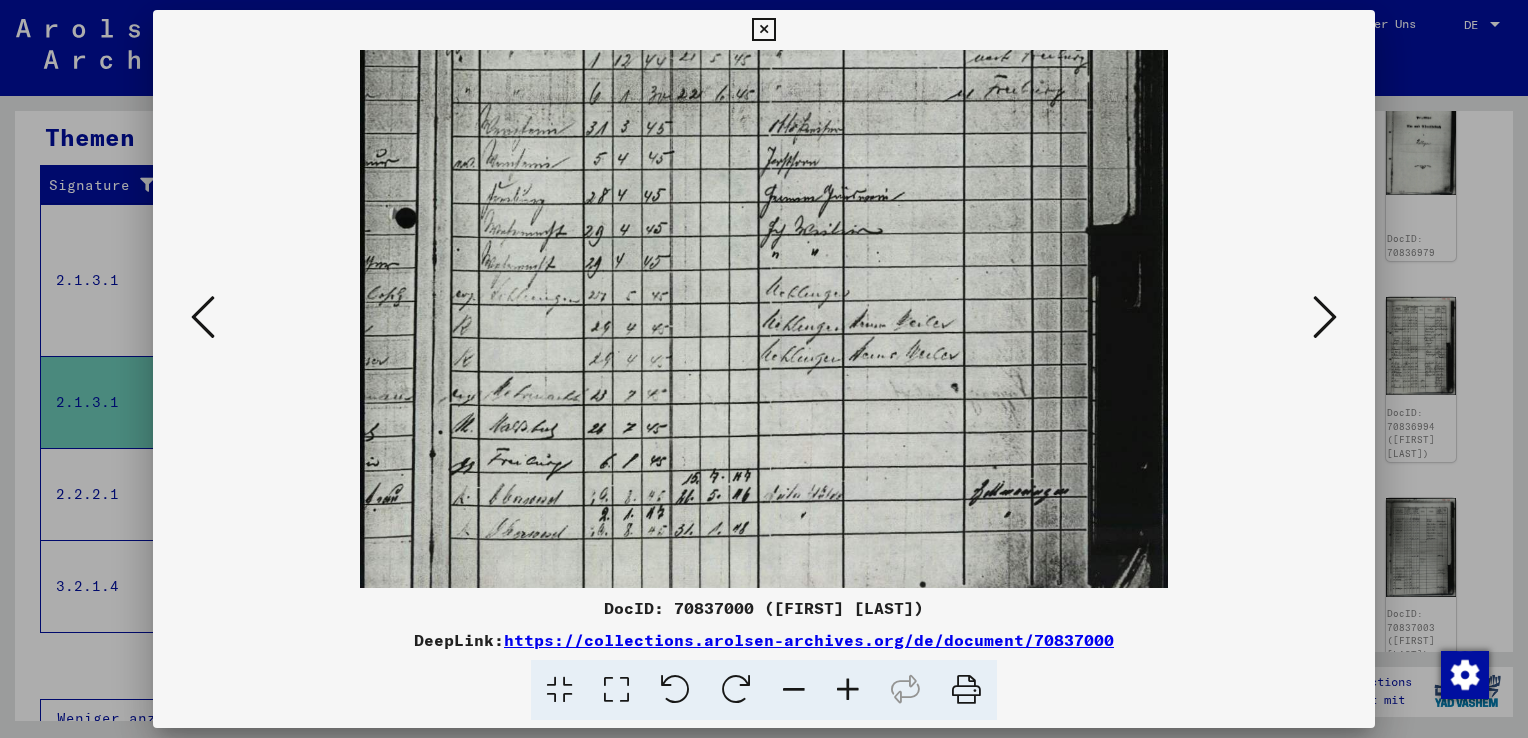 scroll, scrollTop: 600, scrollLeft: 0, axis: vertical 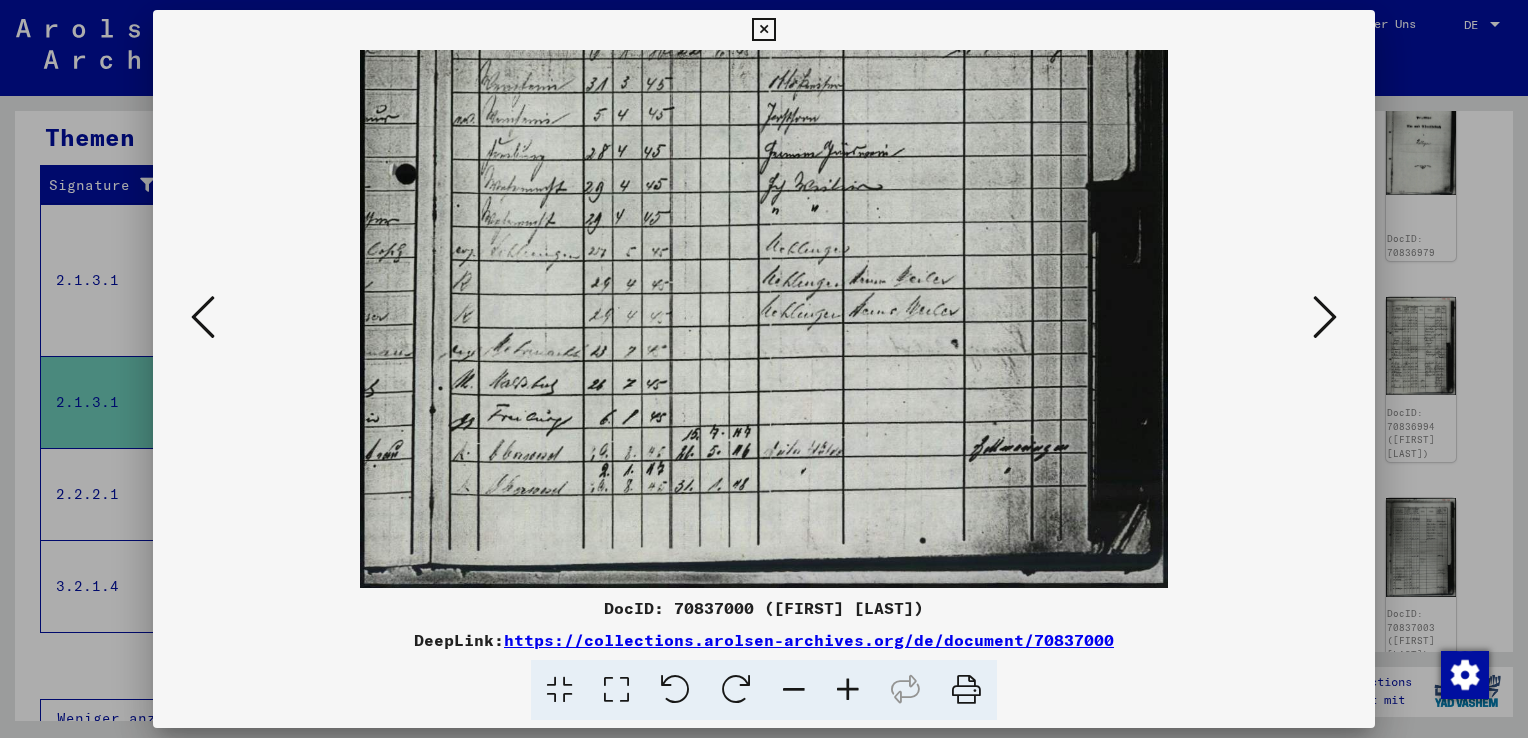 drag, startPoint x: 949, startPoint y: 430, endPoint x: 932, endPoint y: 253, distance: 177.81451 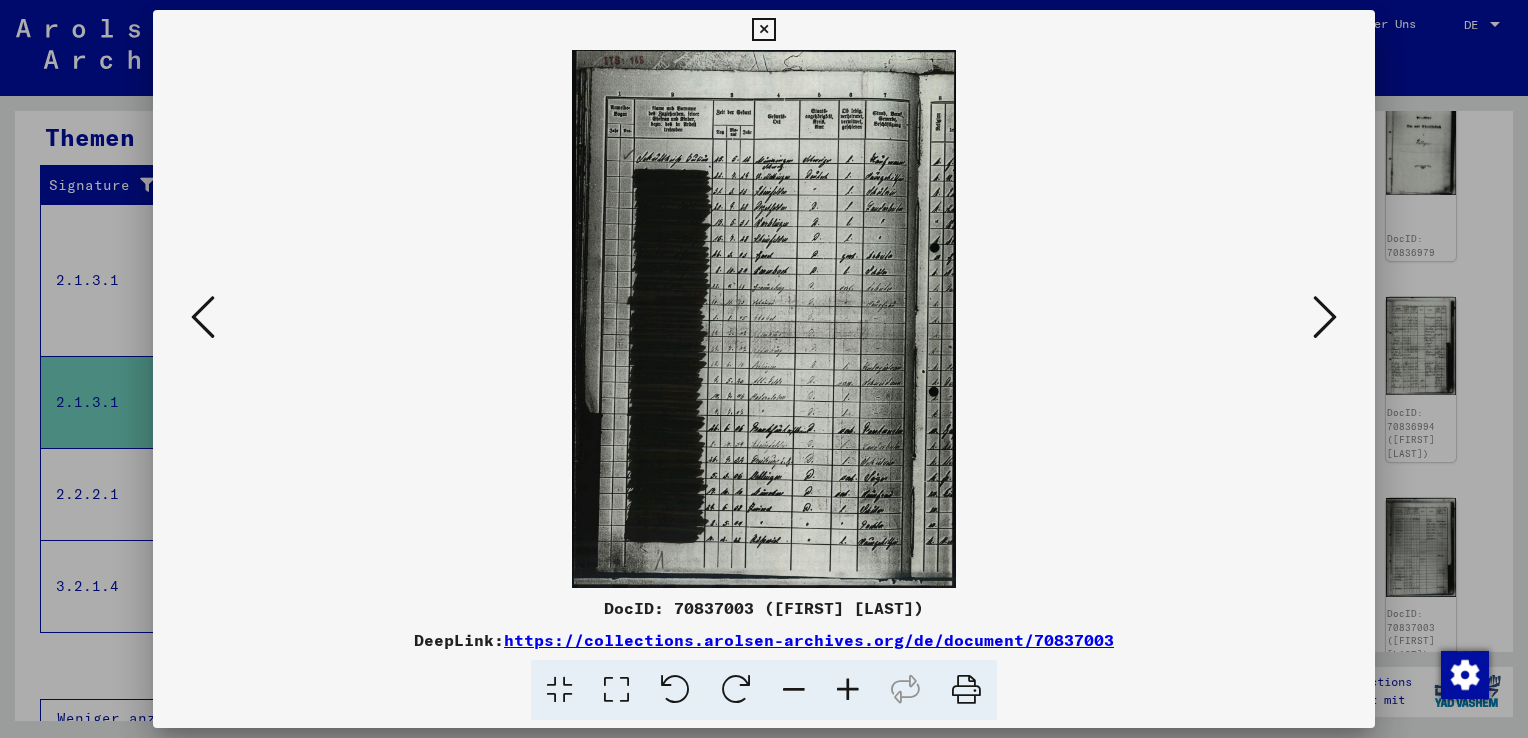 scroll, scrollTop: 0, scrollLeft: 0, axis: both 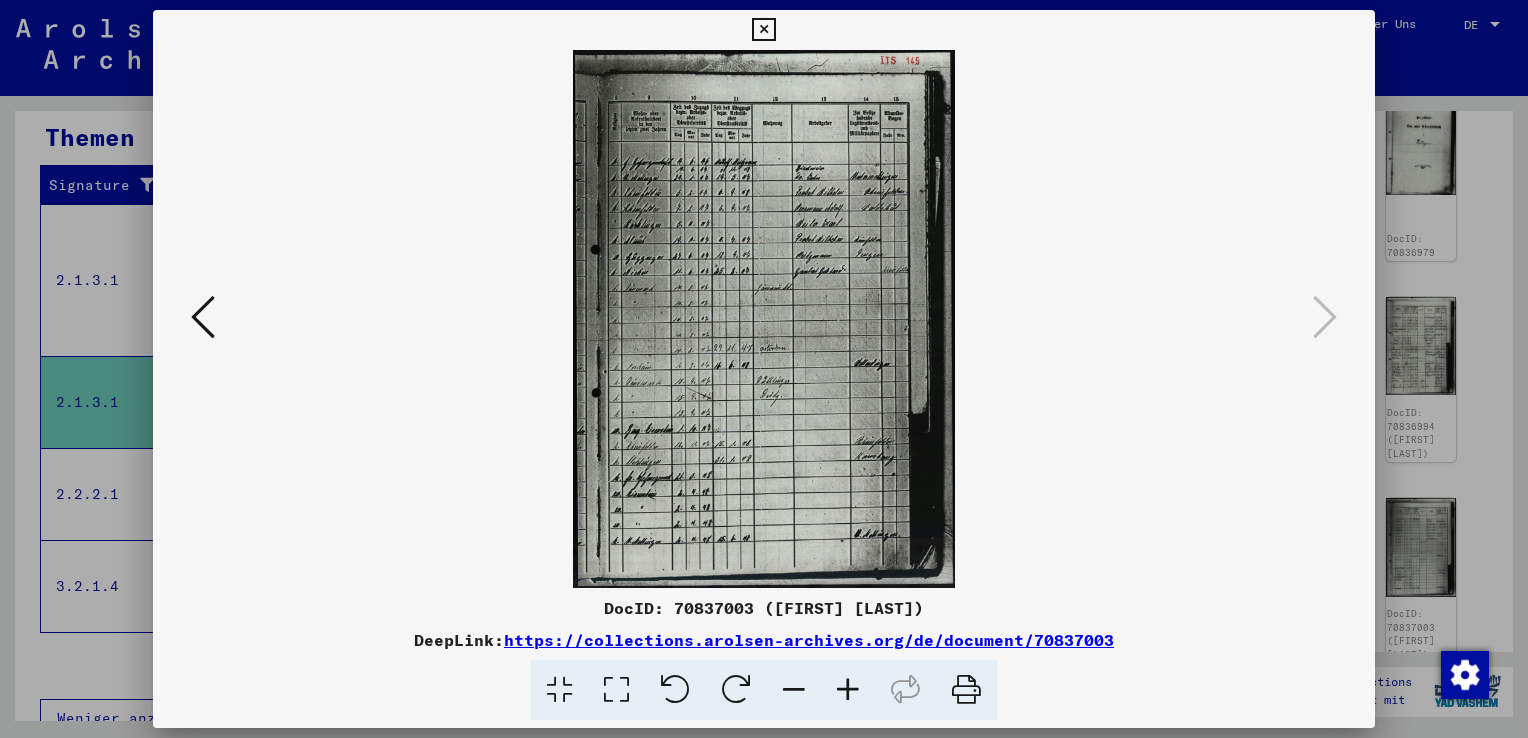 click at bounding box center [763, 30] 